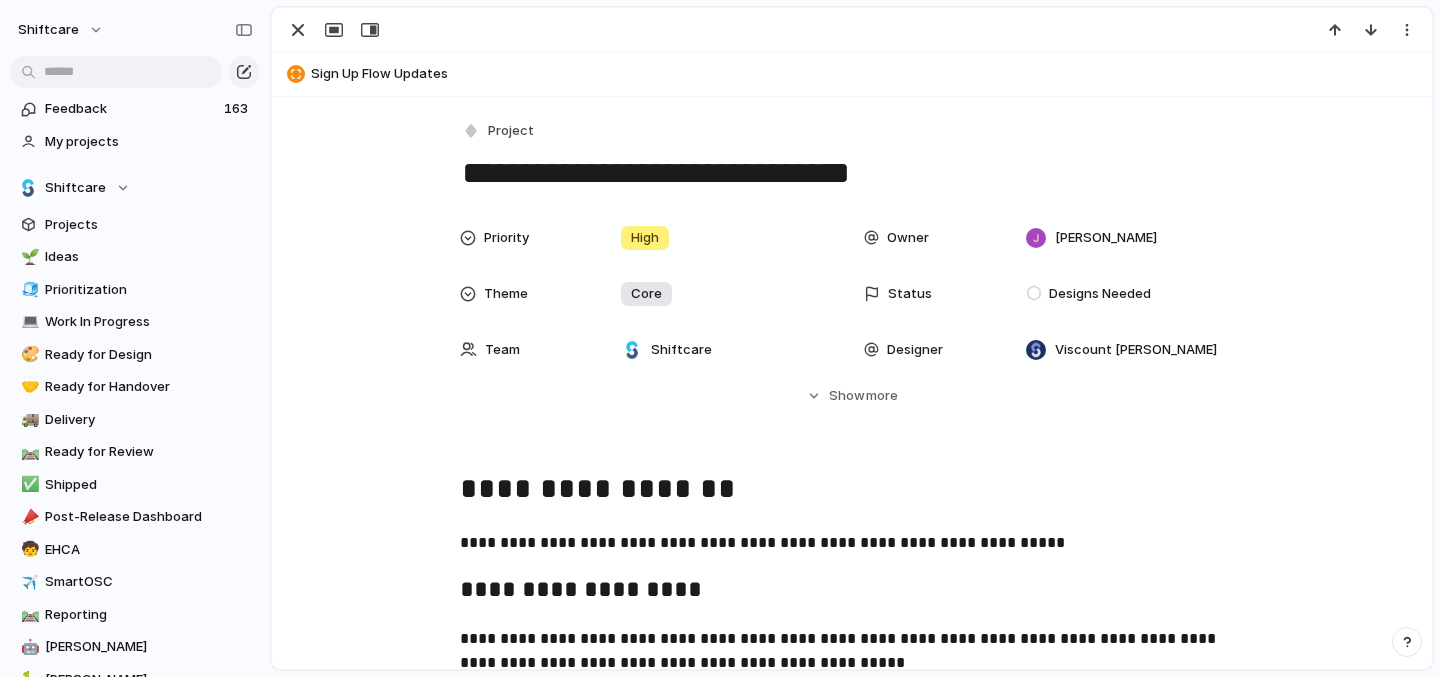 scroll, scrollTop: 0, scrollLeft: 0, axis: both 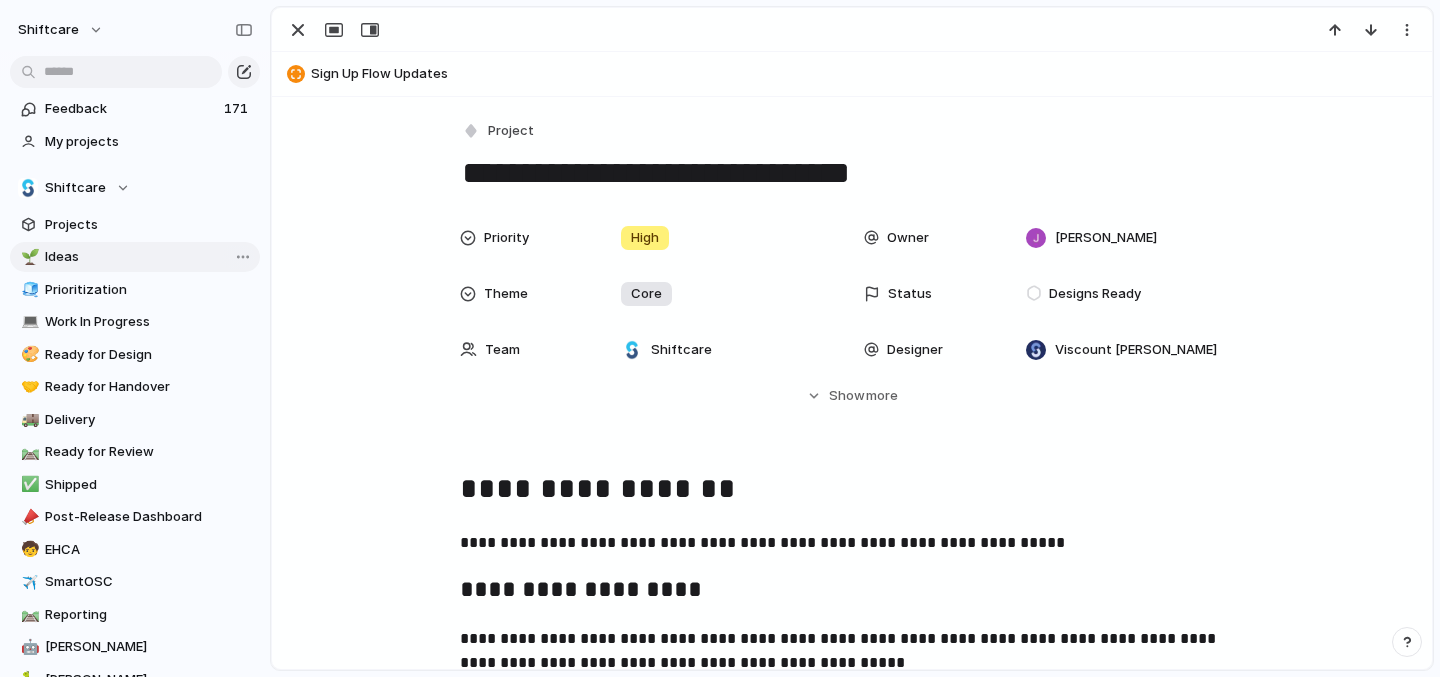 click on "🌱 Ideas" at bounding box center (135, 257) 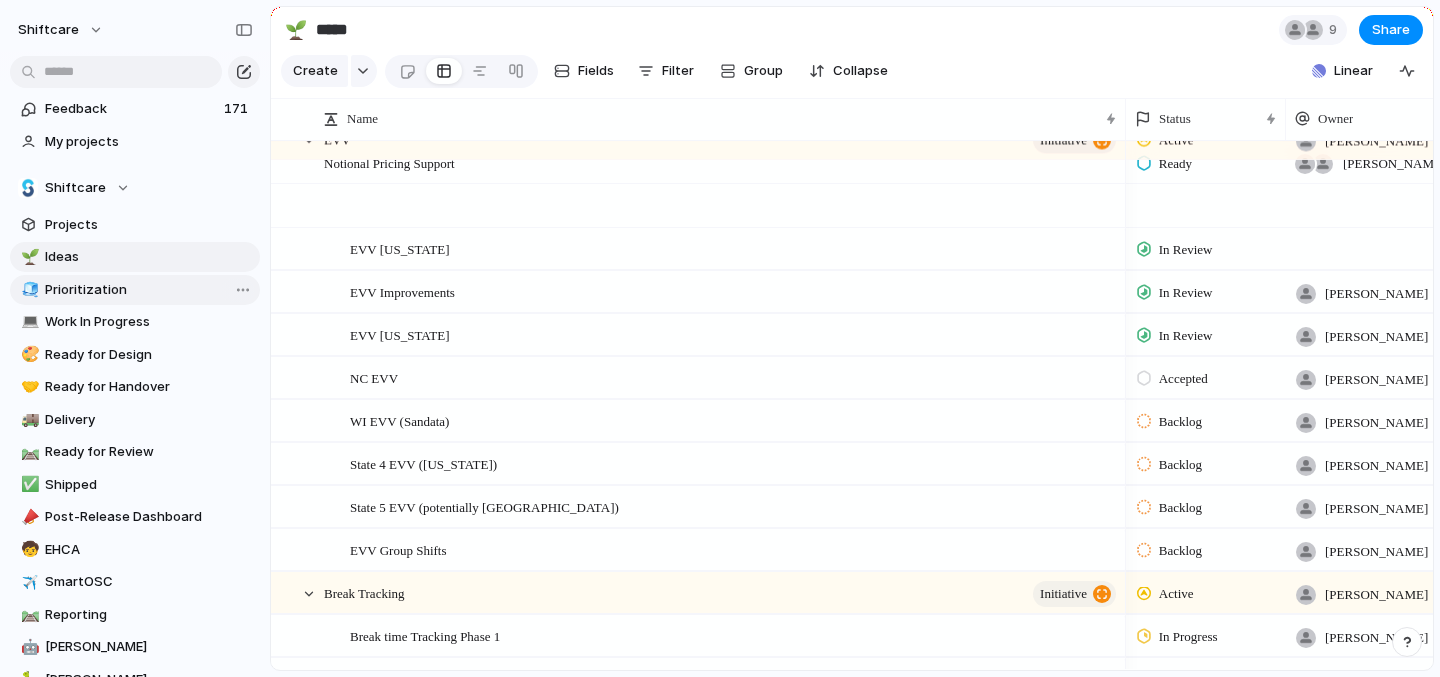 scroll, scrollTop: 410, scrollLeft: 0, axis: vertical 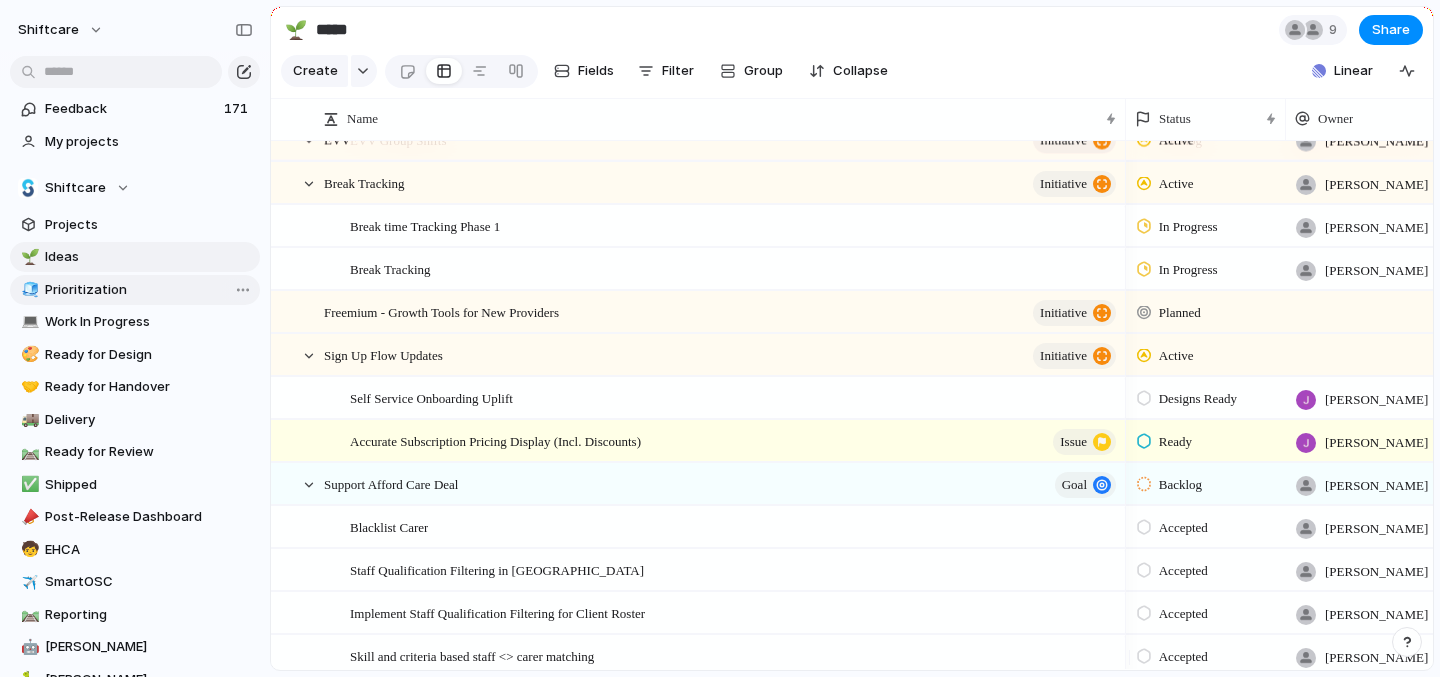 click on "Prioritization" at bounding box center (149, 290) 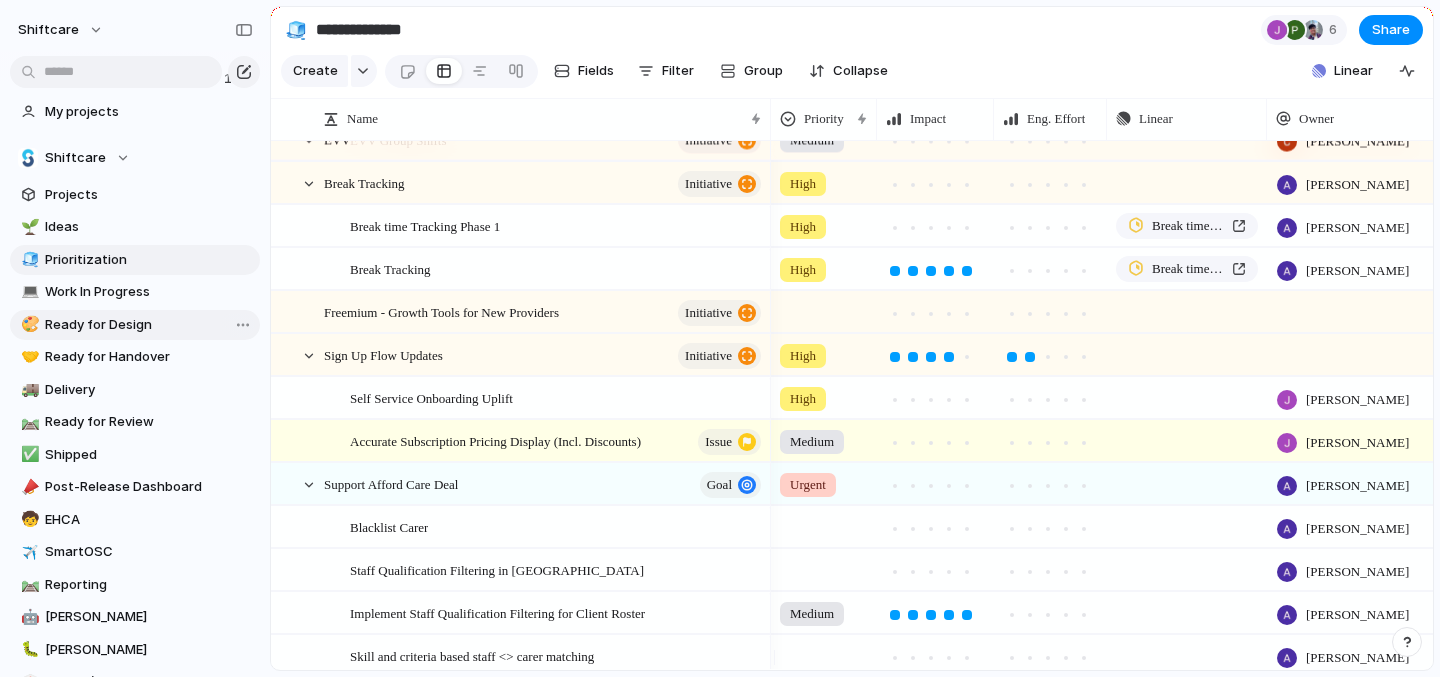 scroll, scrollTop: 0, scrollLeft: 0, axis: both 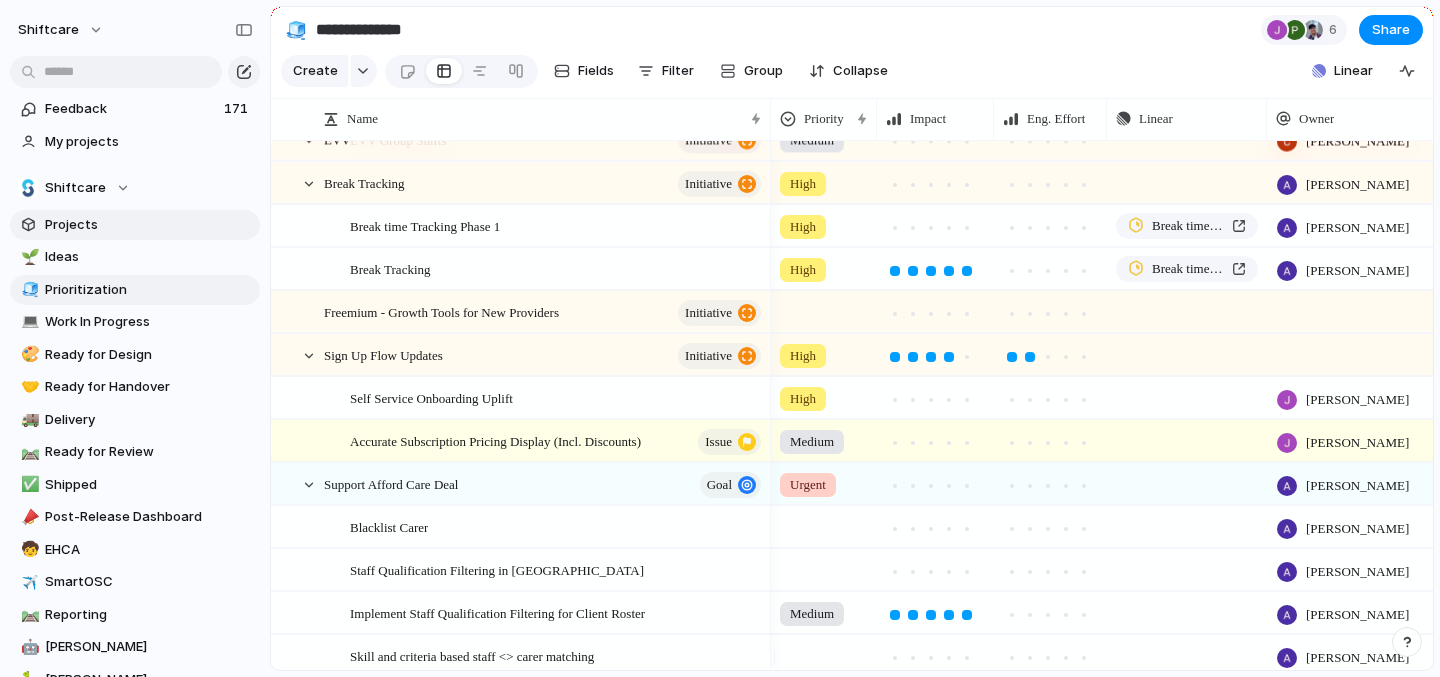 click on "Projects" at bounding box center (149, 225) 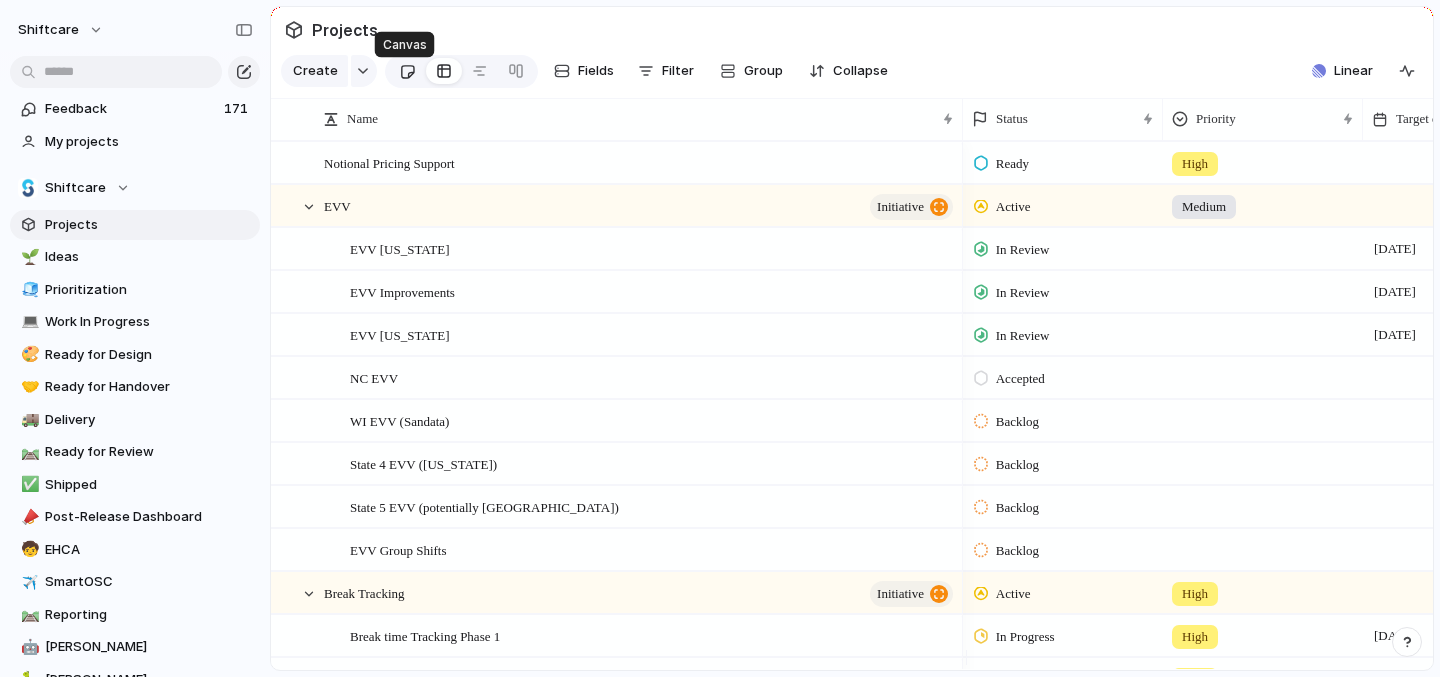 click at bounding box center [407, 71] 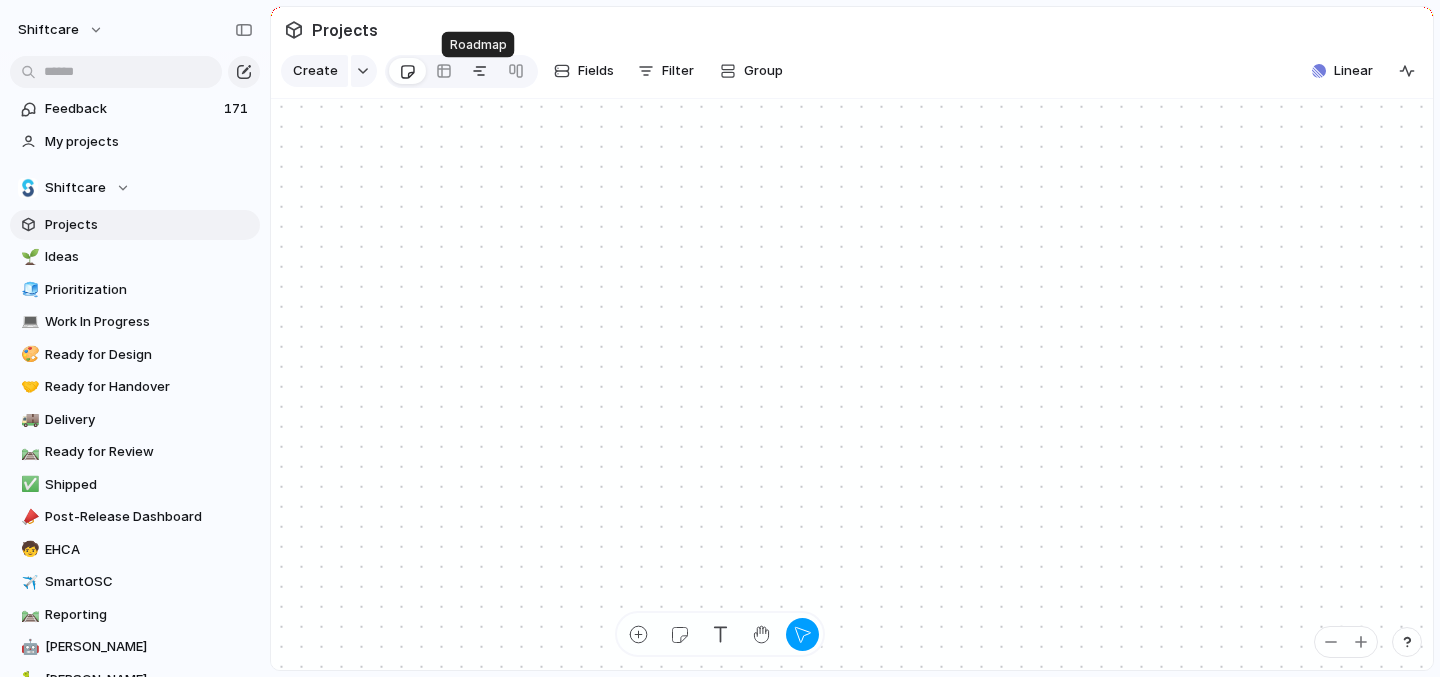 click at bounding box center (480, 71) 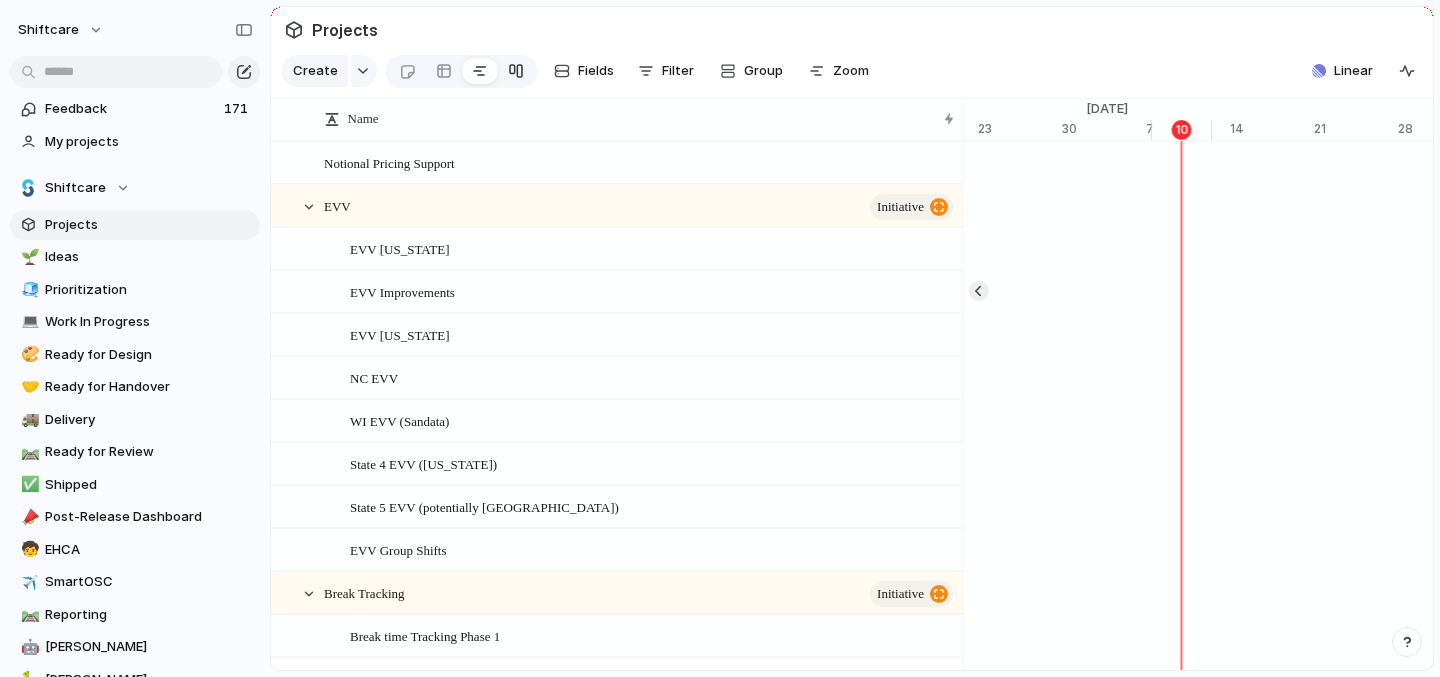 scroll, scrollTop: 0, scrollLeft: 13042, axis: horizontal 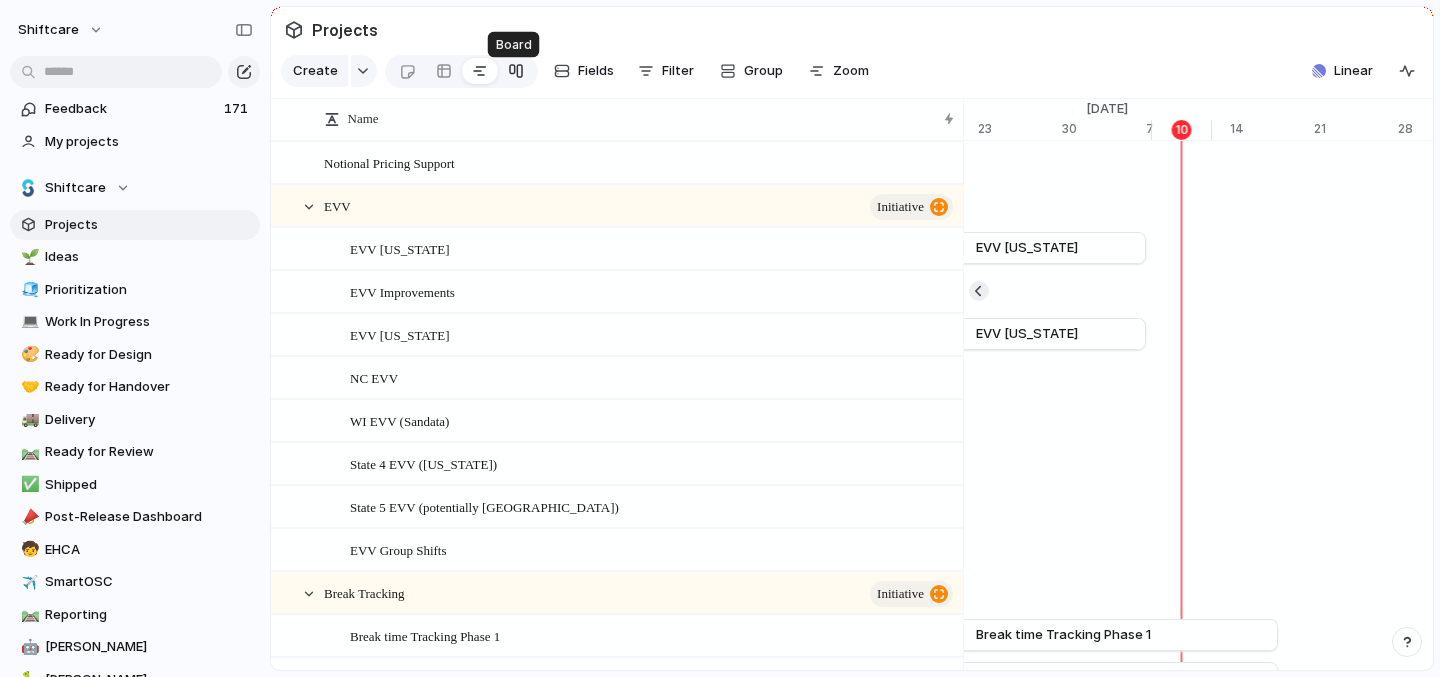 click at bounding box center (516, 71) 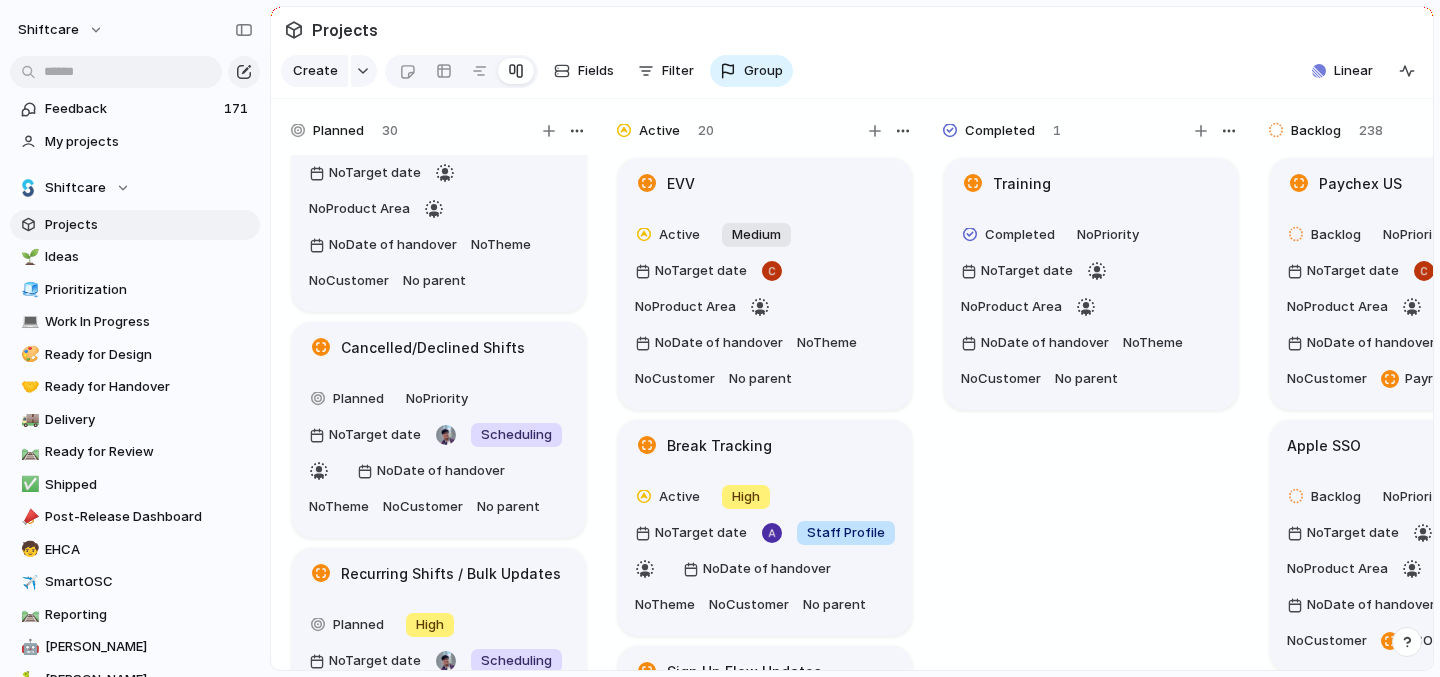 scroll, scrollTop: 97, scrollLeft: 0, axis: vertical 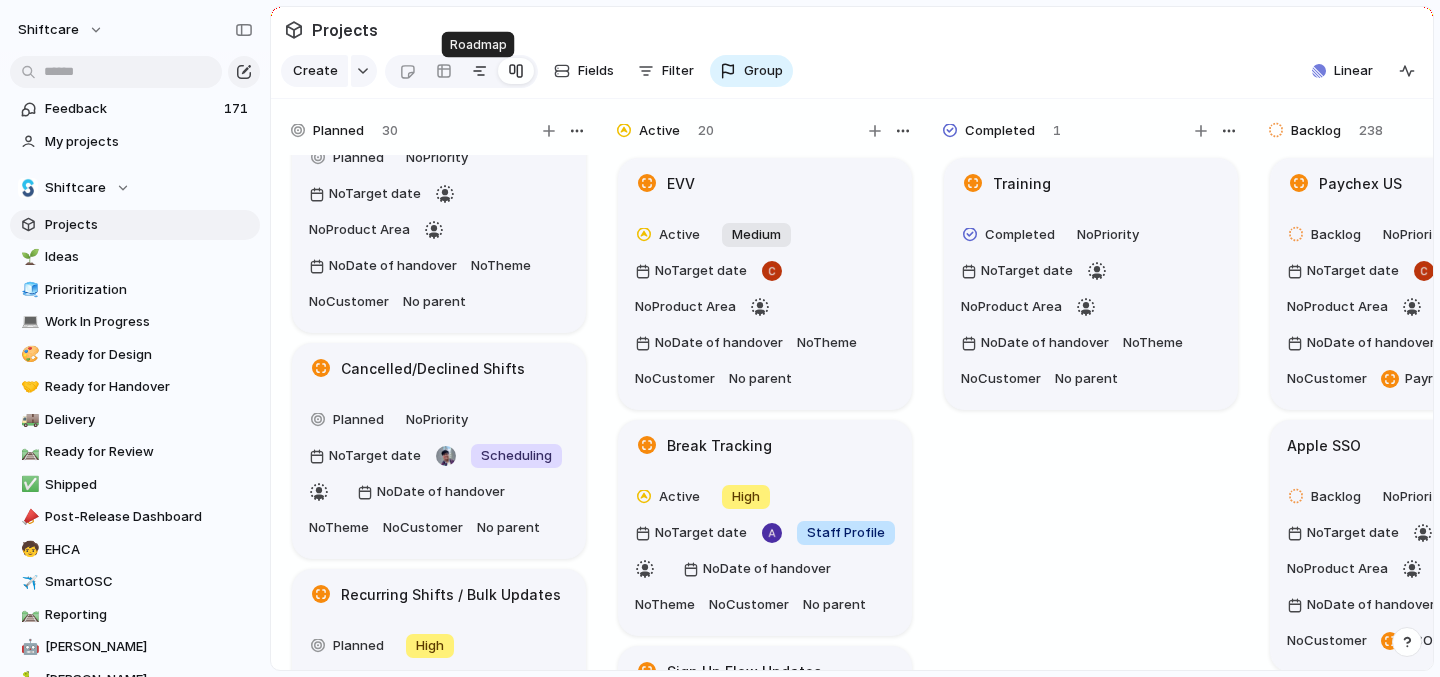 click at bounding box center (480, 71) 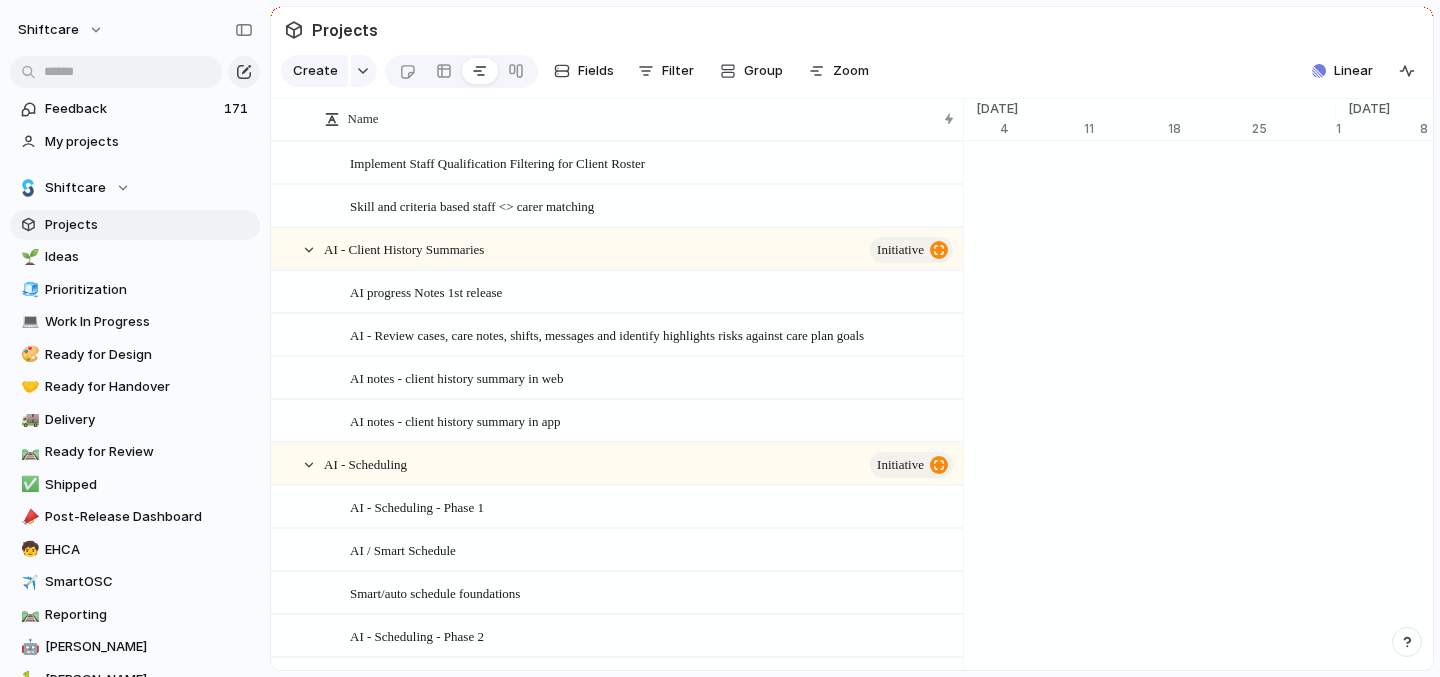 scroll, scrollTop: 940, scrollLeft: 0, axis: vertical 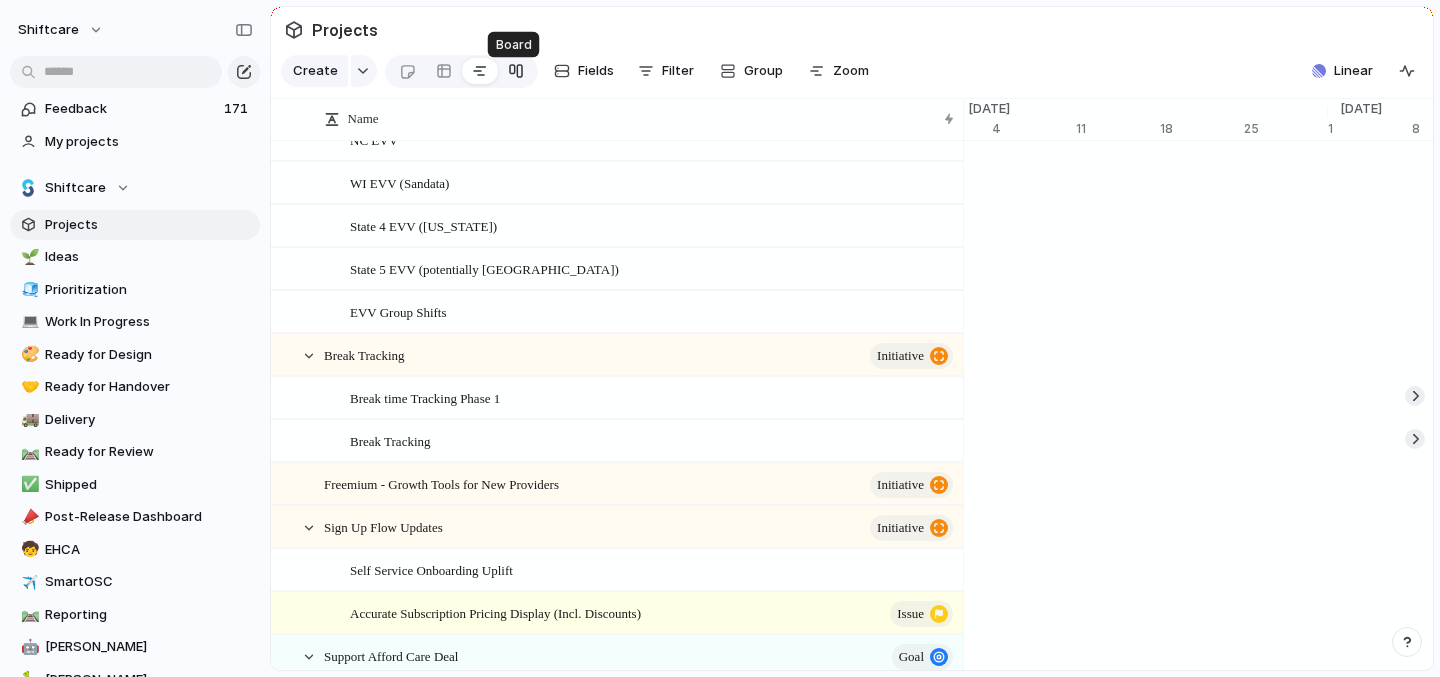 click at bounding box center [516, 71] 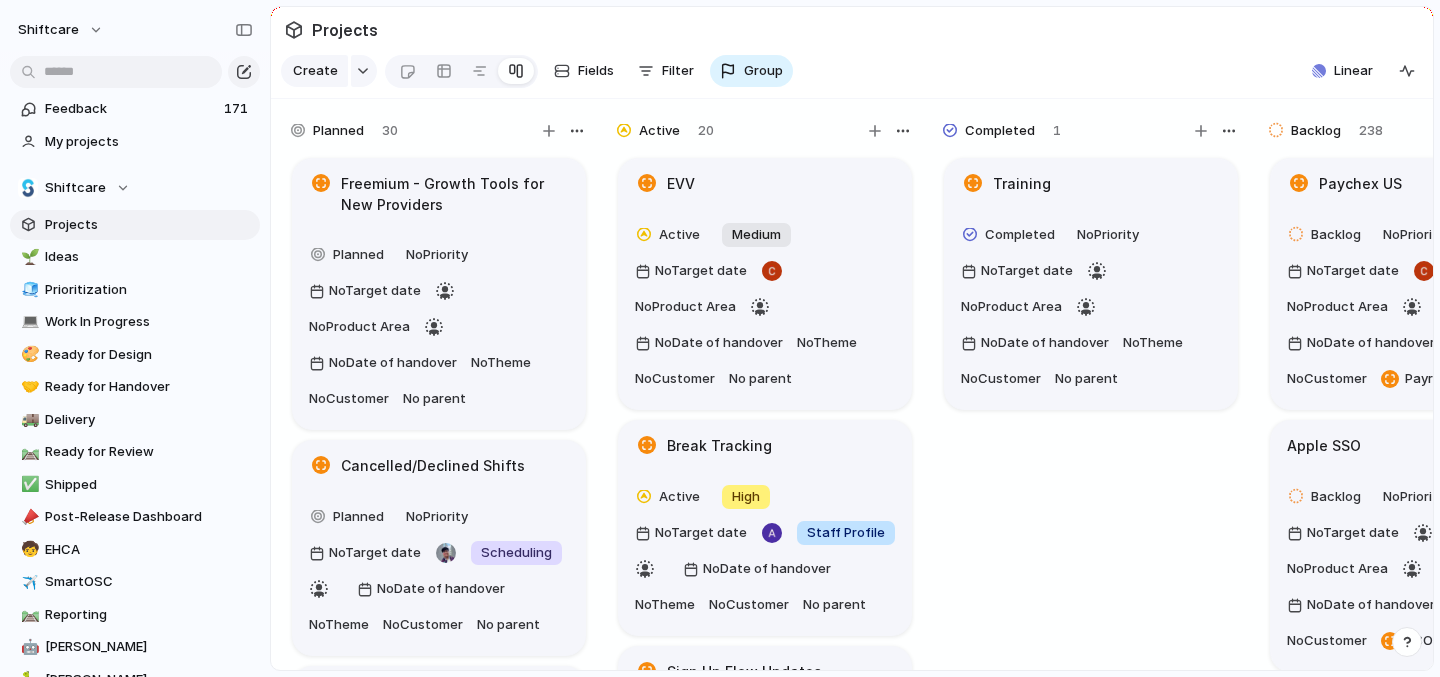 scroll, scrollTop: 0, scrollLeft: 0, axis: both 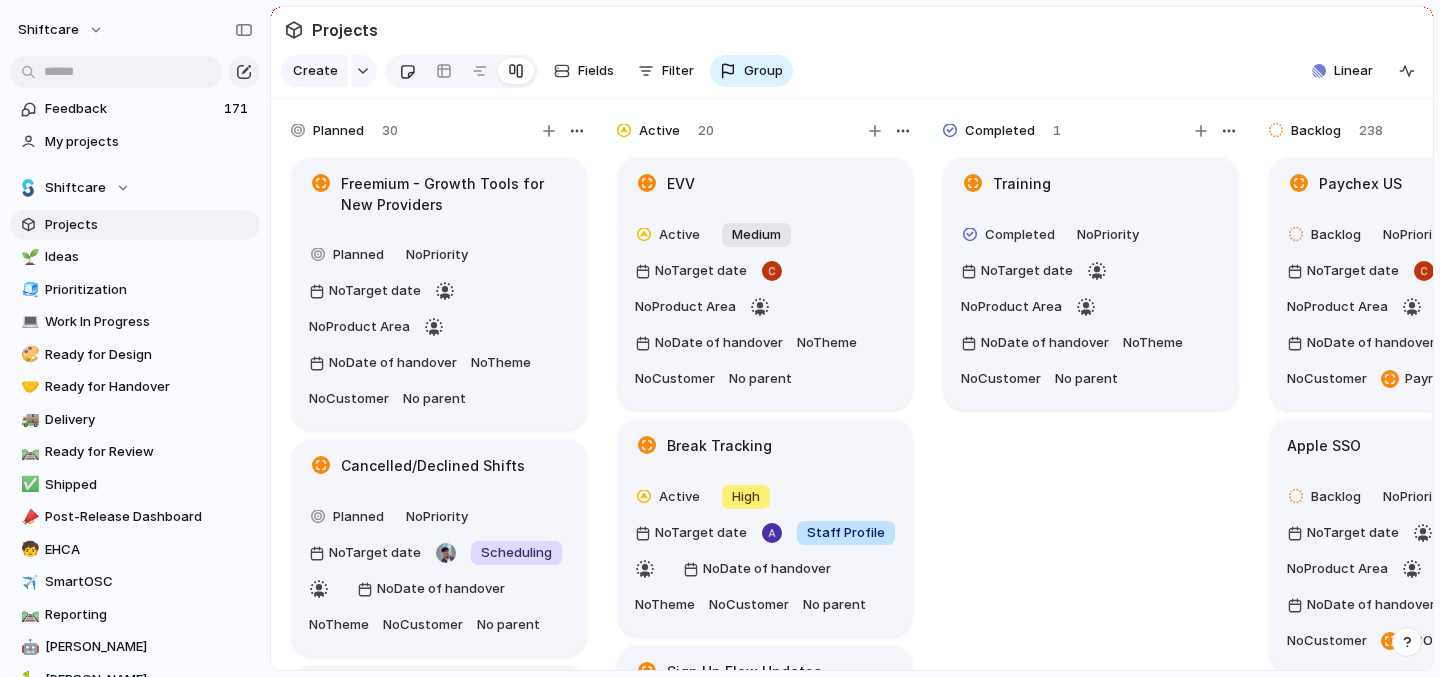click at bounding box center (407, 71) 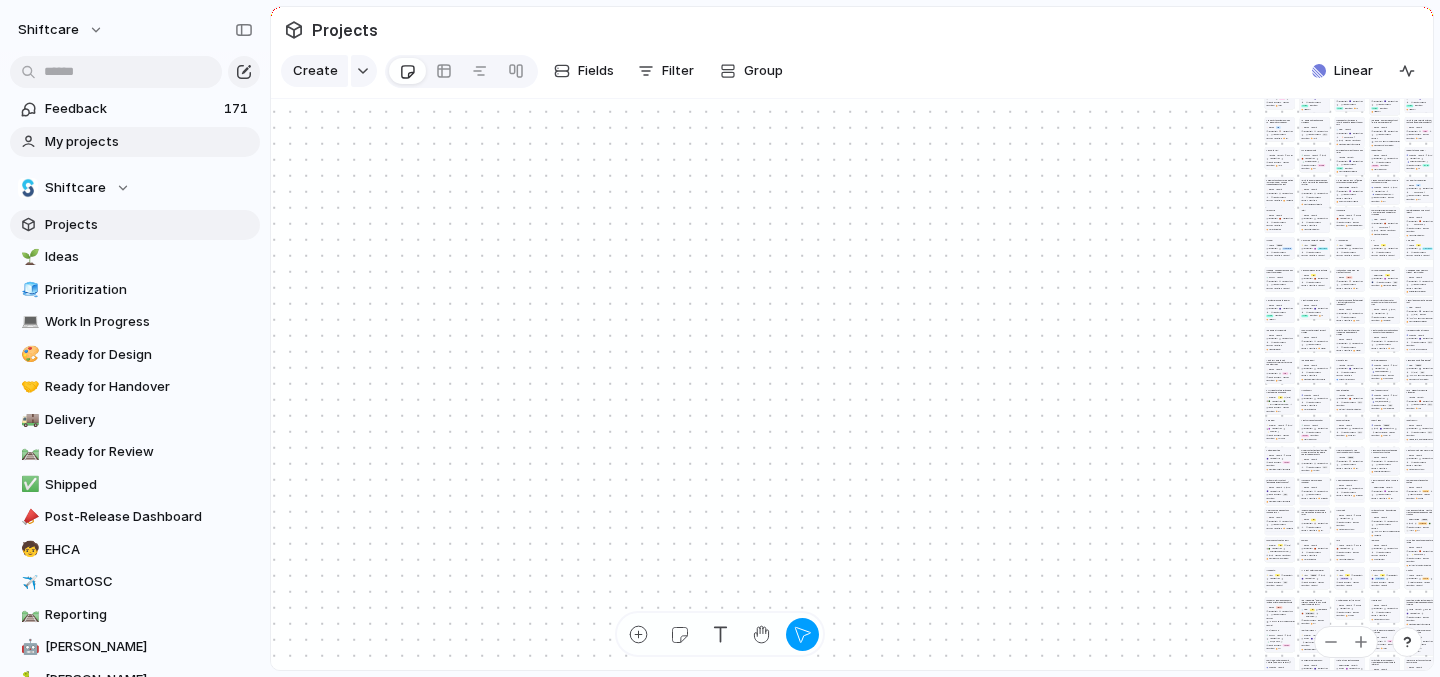 click on "My projects" at bounding box center [149, 142] 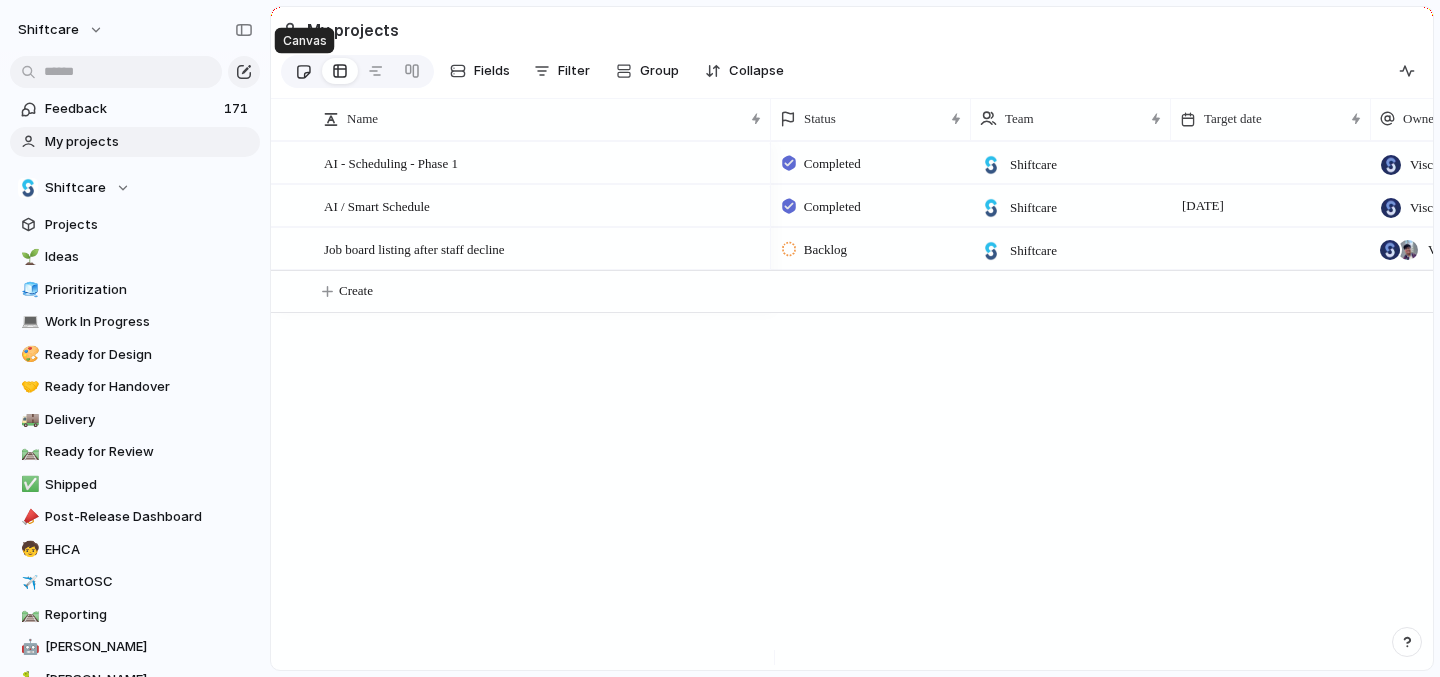 click at bounding box center [303, 71] 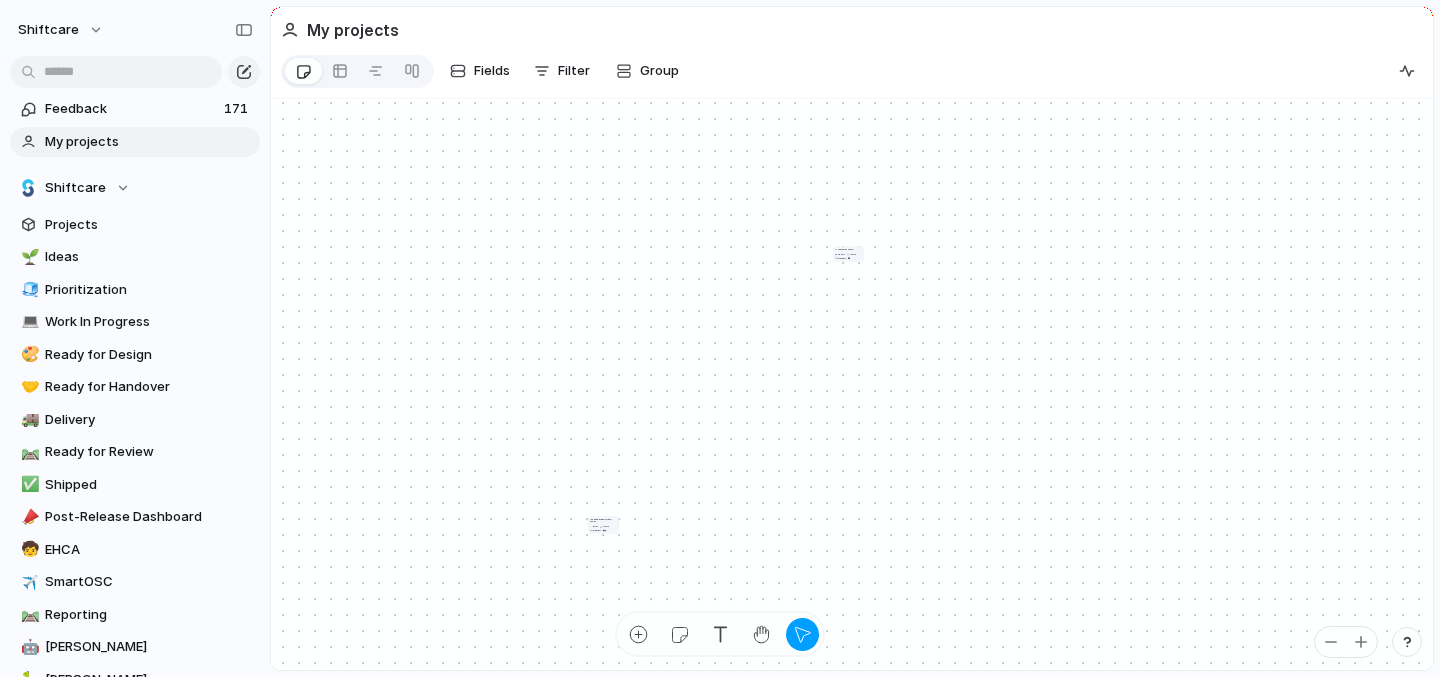 click on "Job board listing after staff decline Backlog Shiftcare No  Target date" at bounding box center [603, 523] 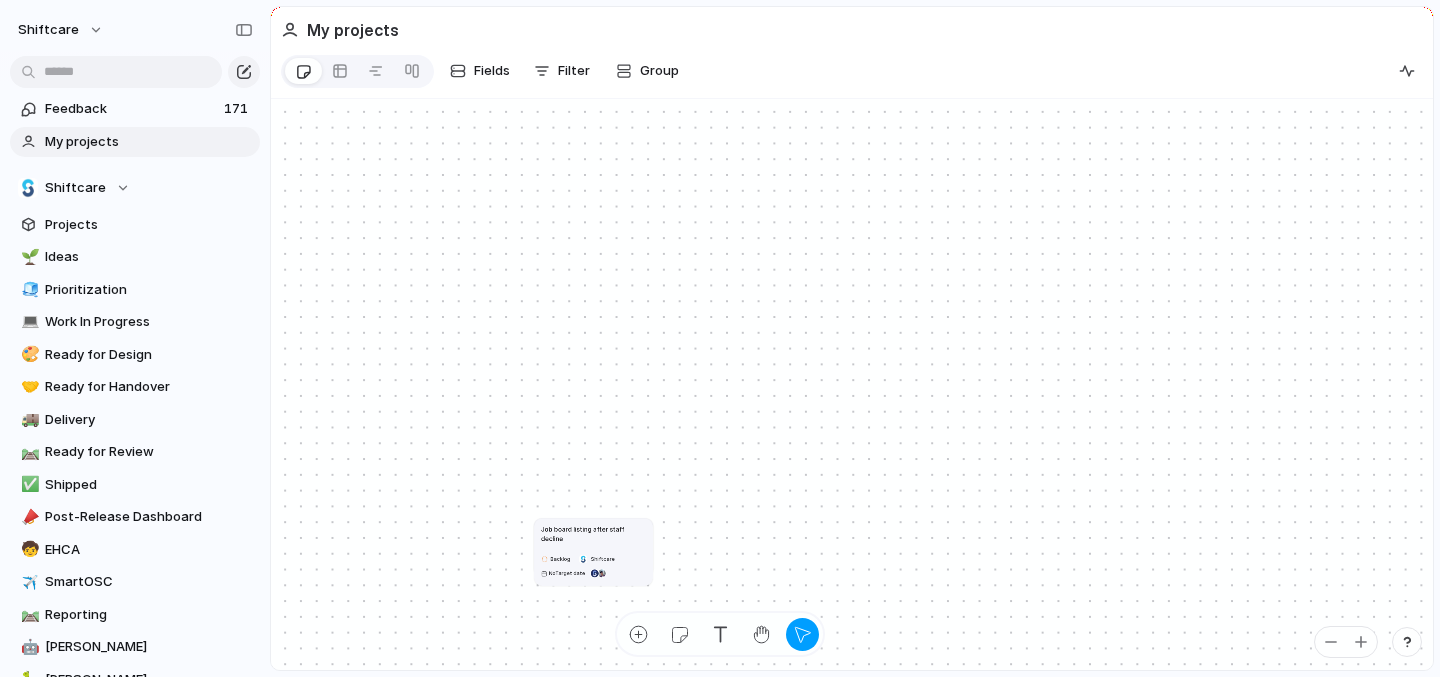 click on "Backlog Shiftcare No  Target date" at bounding box center [593, 565] 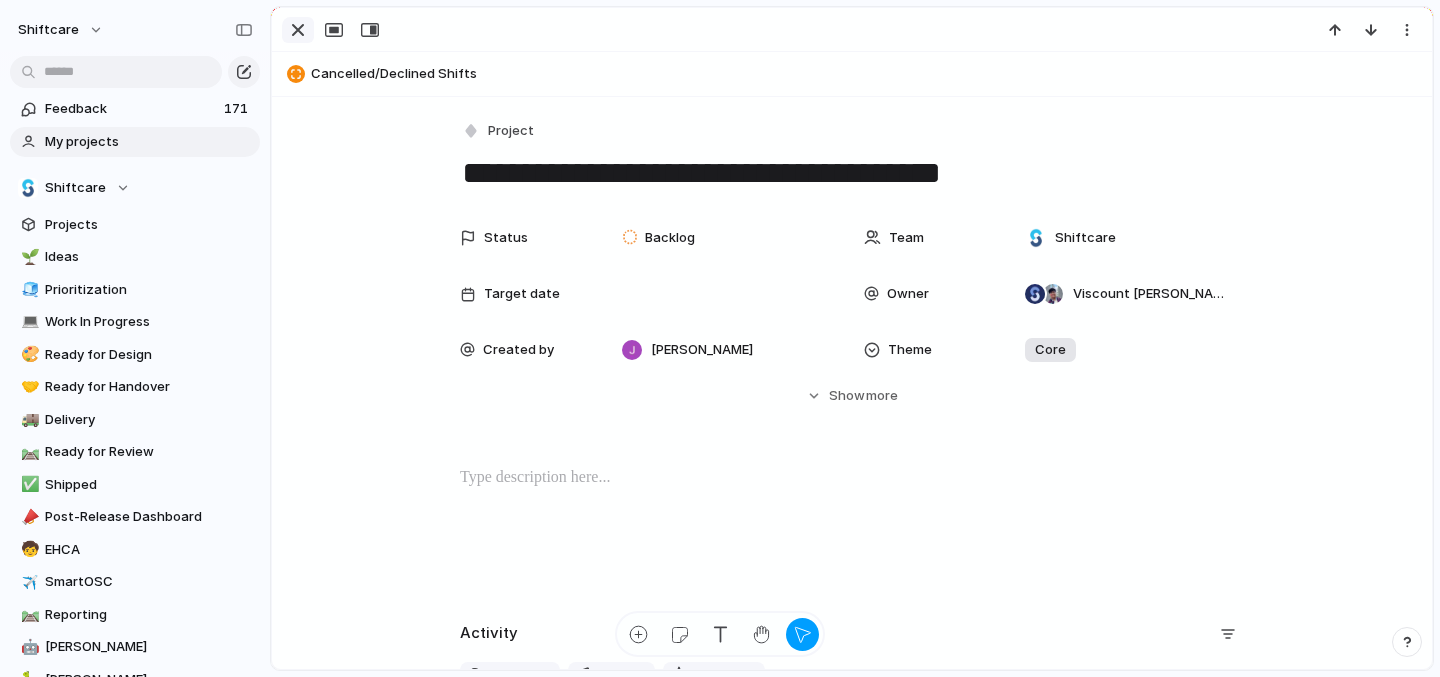 click at bounding box center [298, 30] 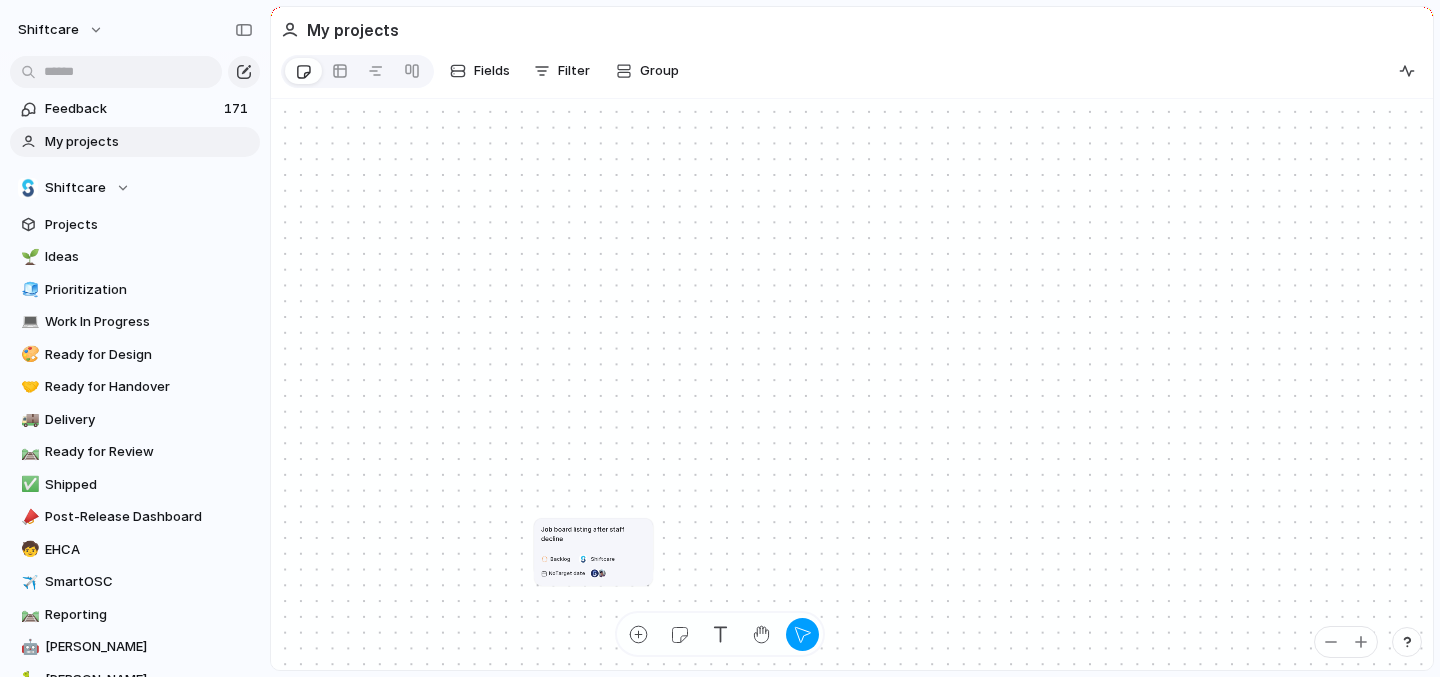 click on "Backlog Shiftcare No  Target date" at bounding box center (593, 565) 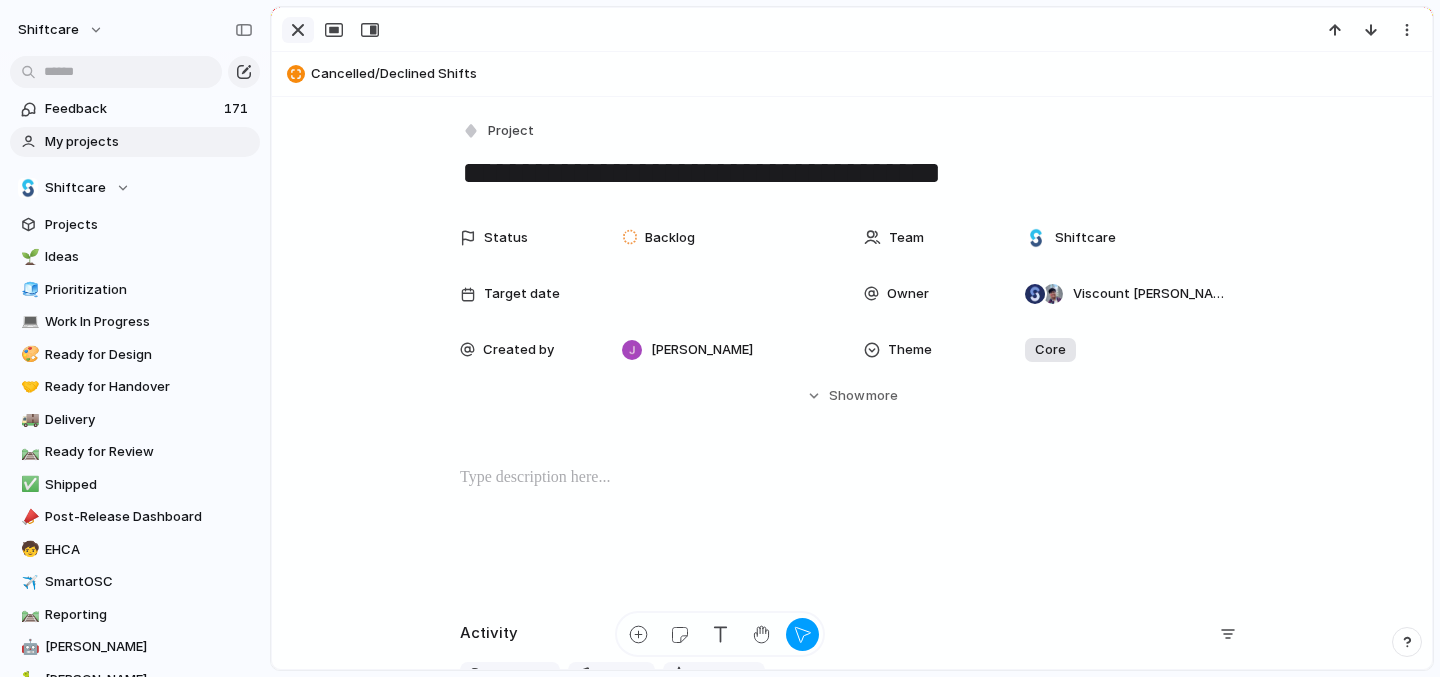 click at bounding box center (298, 30) 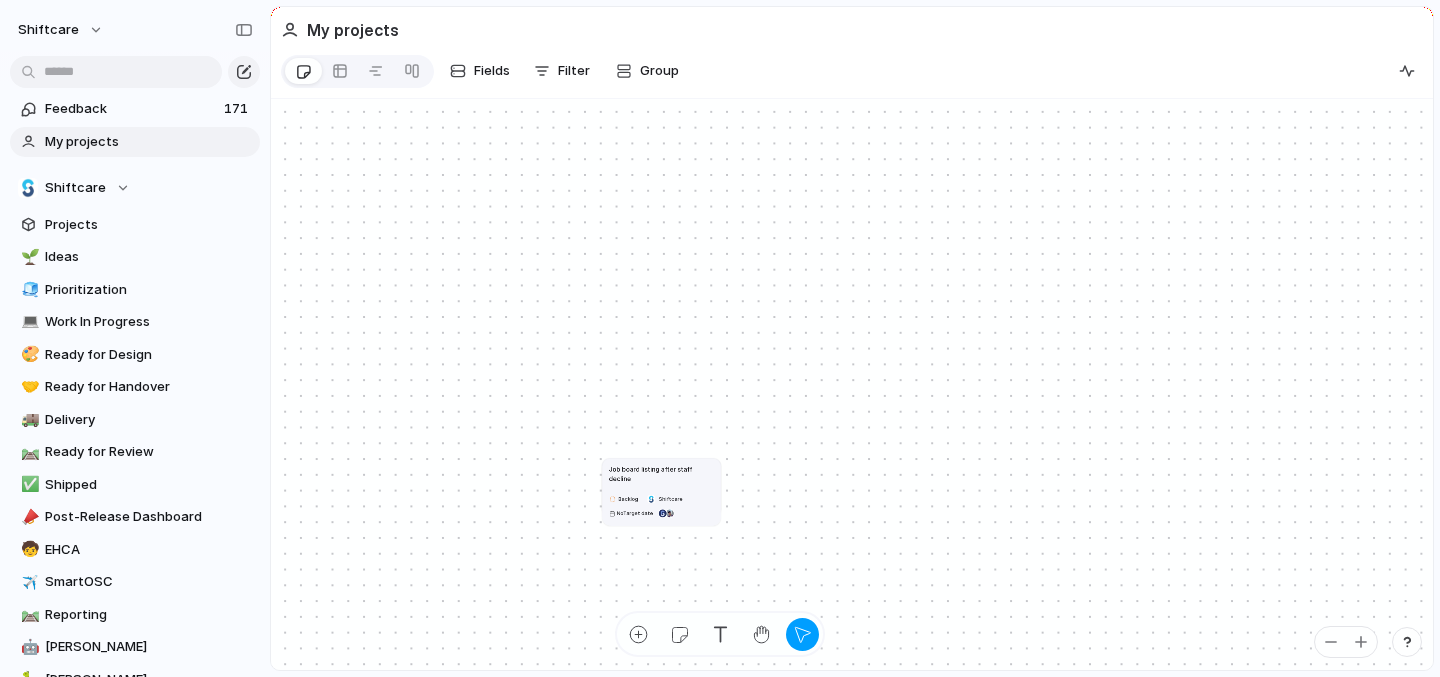 drag, startPoint x: 647, startPoint y: 561, endPoint x: 712, endPoint y: 499, distance: 89.827614 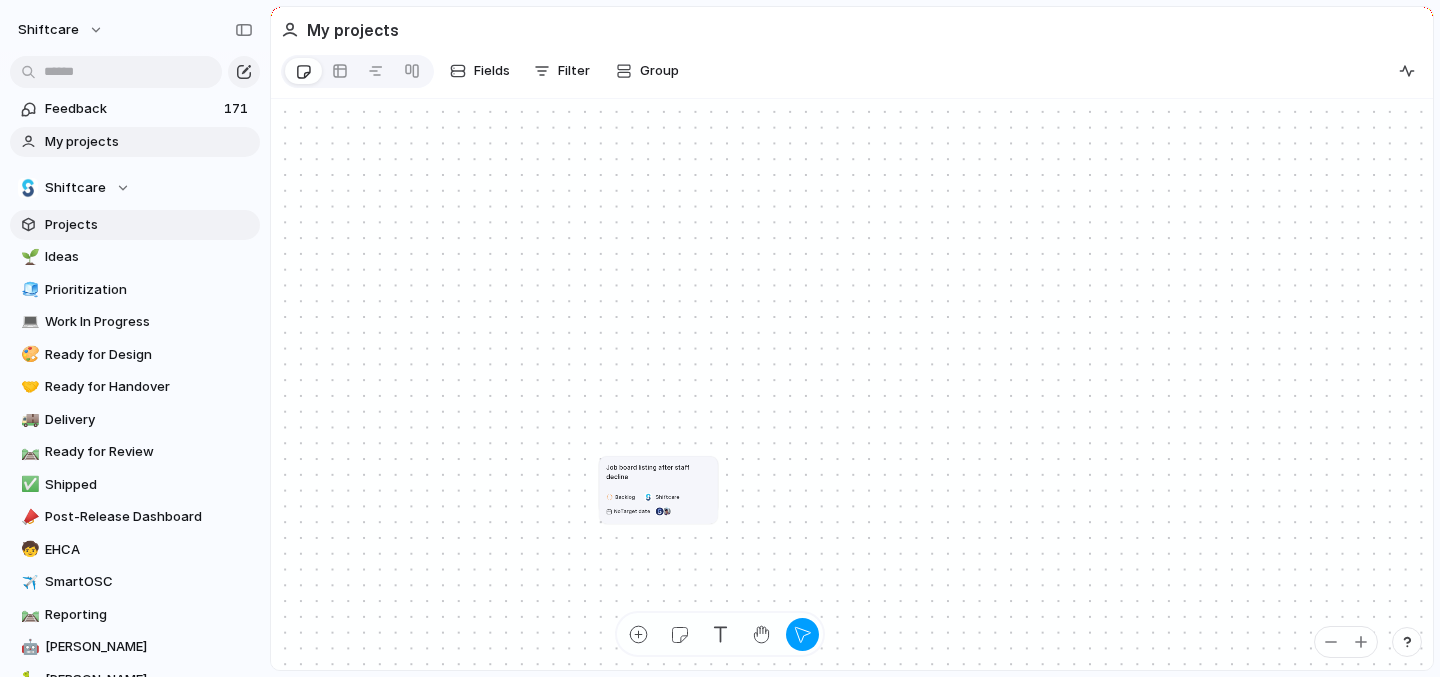 click on "Projects" at bounding box center [149, 225] 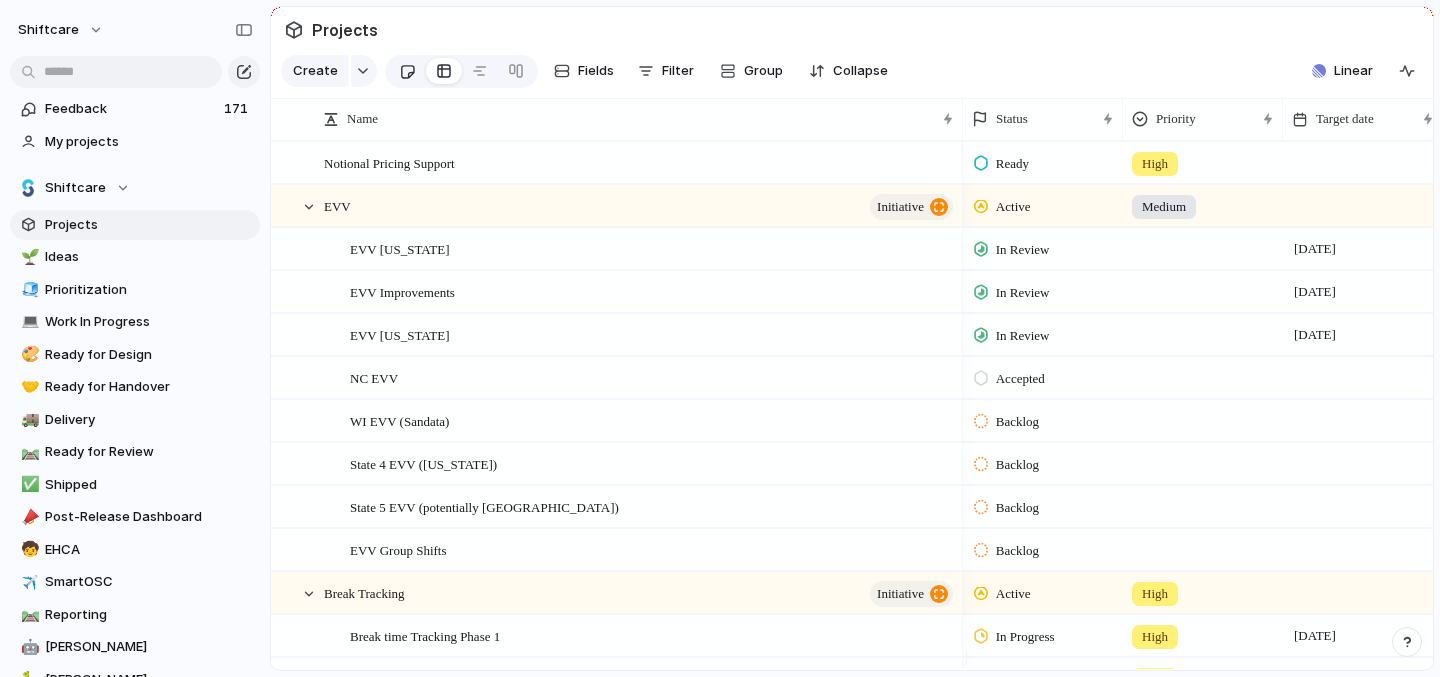click at bounding box center (407, 71) 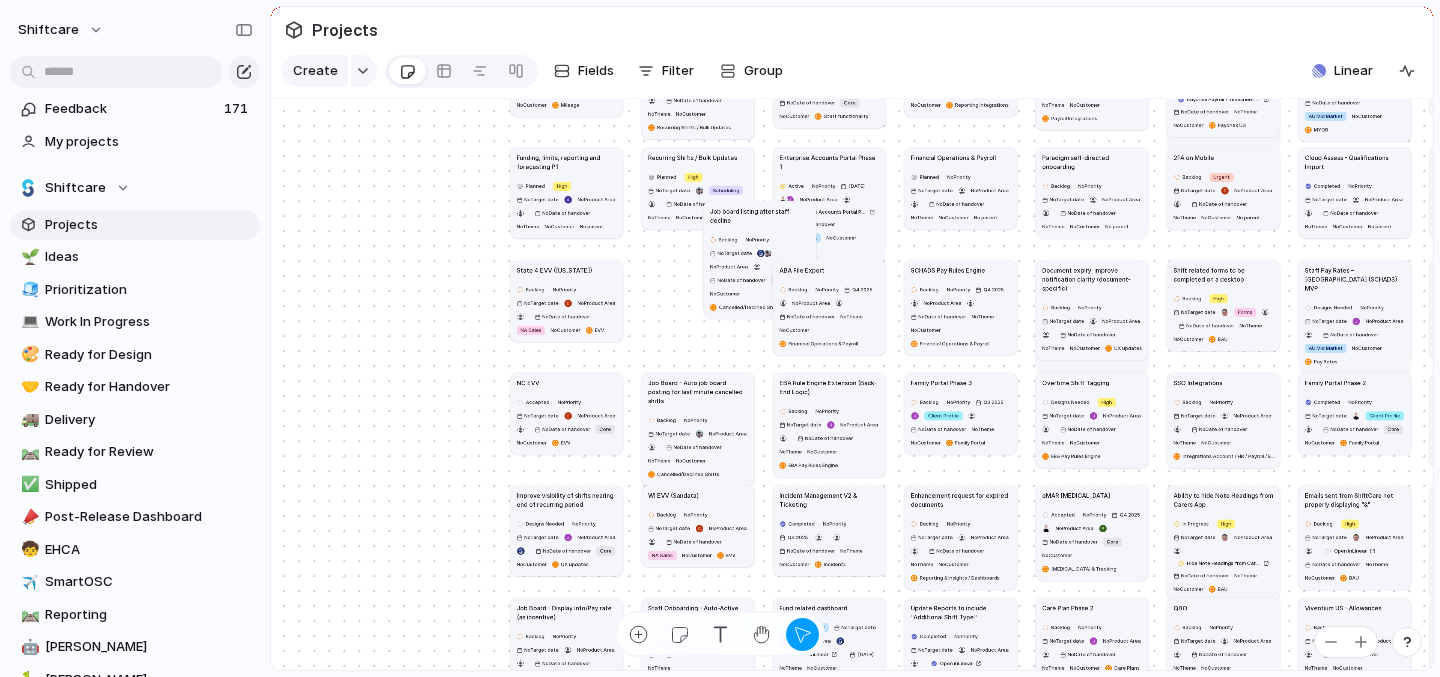 scroll, scrollTop: 0, scrollLeft: 0, axis: both 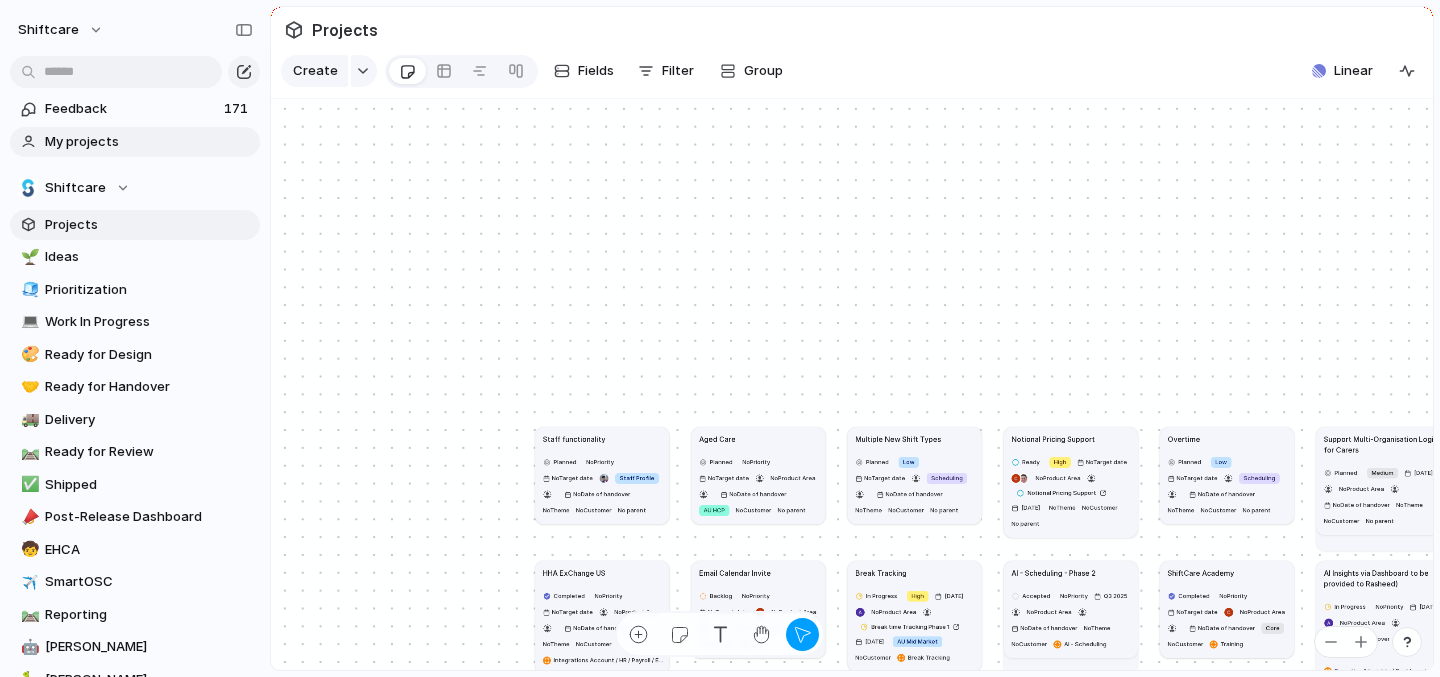 click on "My projects" at bounding box center (149, 142) 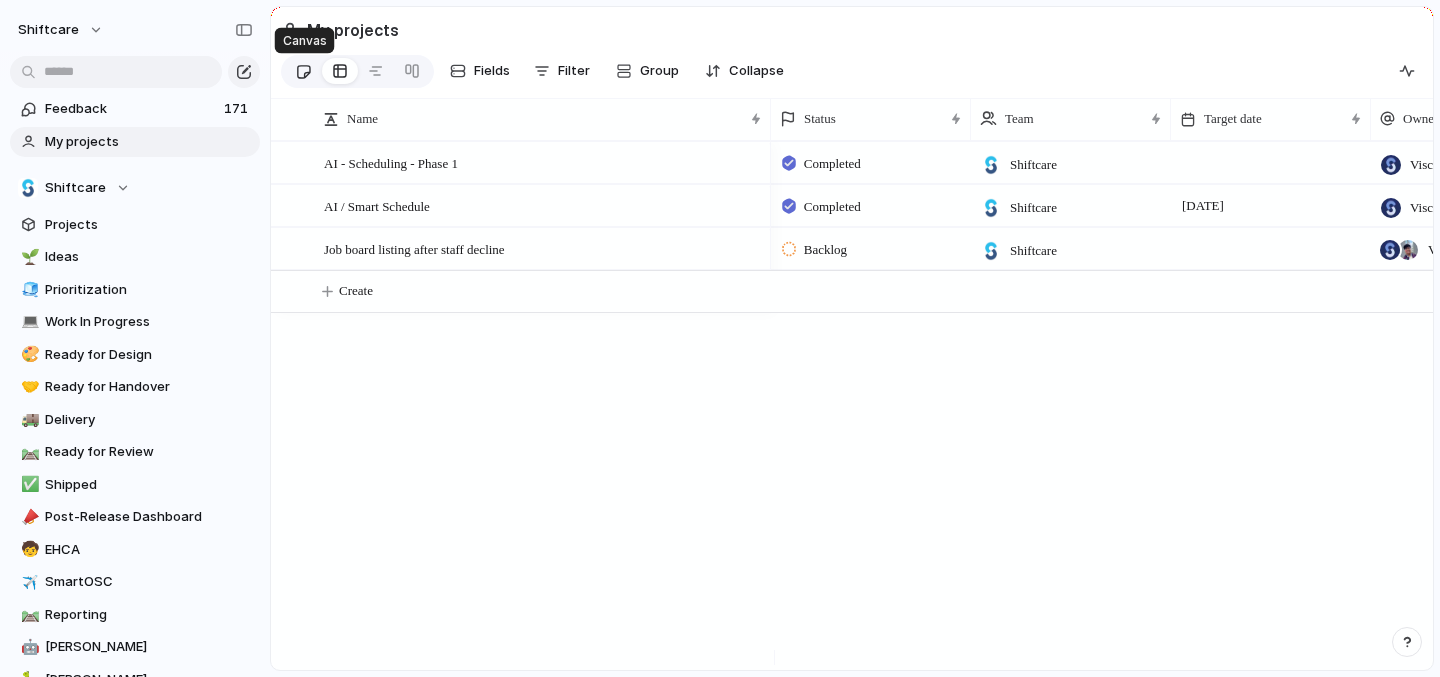 click at bounding box center (303, 71) 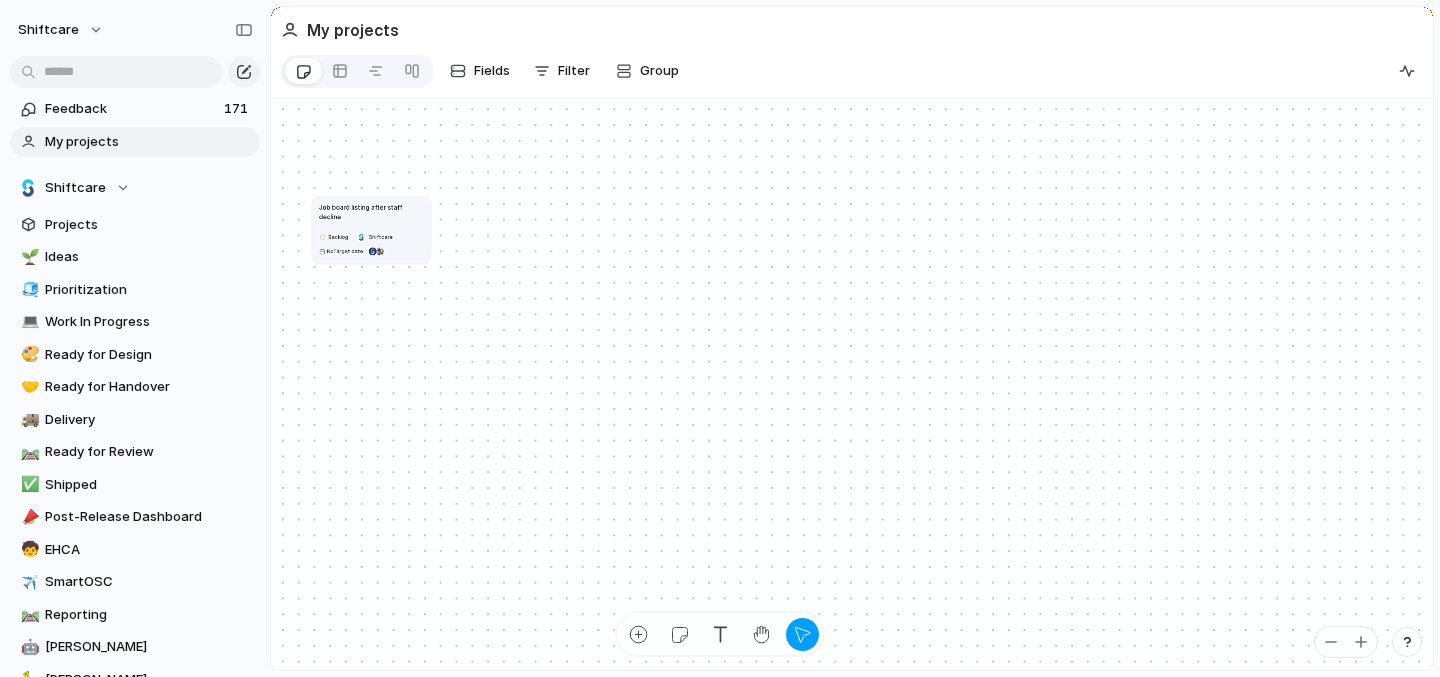 drag, startPoint x: 610, startPoint y: 430, endPoint x: 341, endPoint y: 220, distance: 341.26382 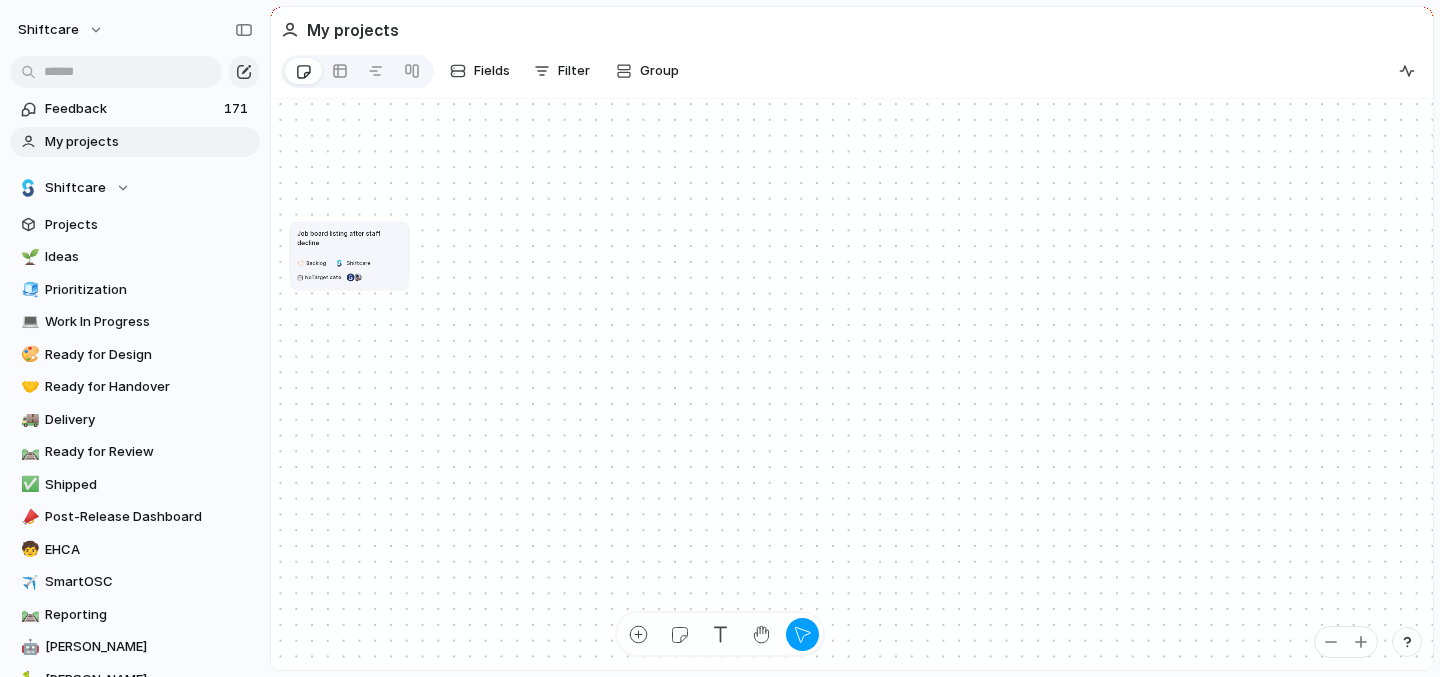 drag, startPoint x: 586, startPoint y: 280, endPoint x: 377, endPoint y: 248, distance: 211.43556 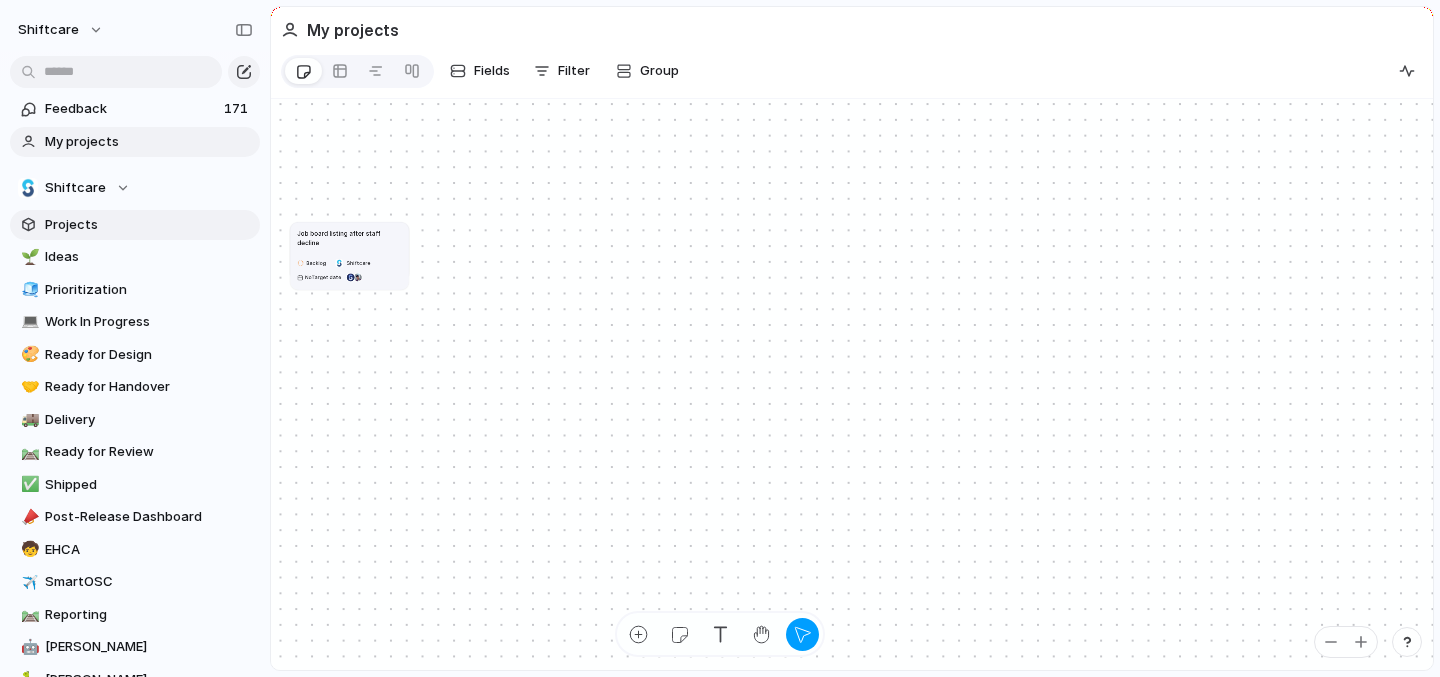 click on "Projects" at bounding box center (149, 225) 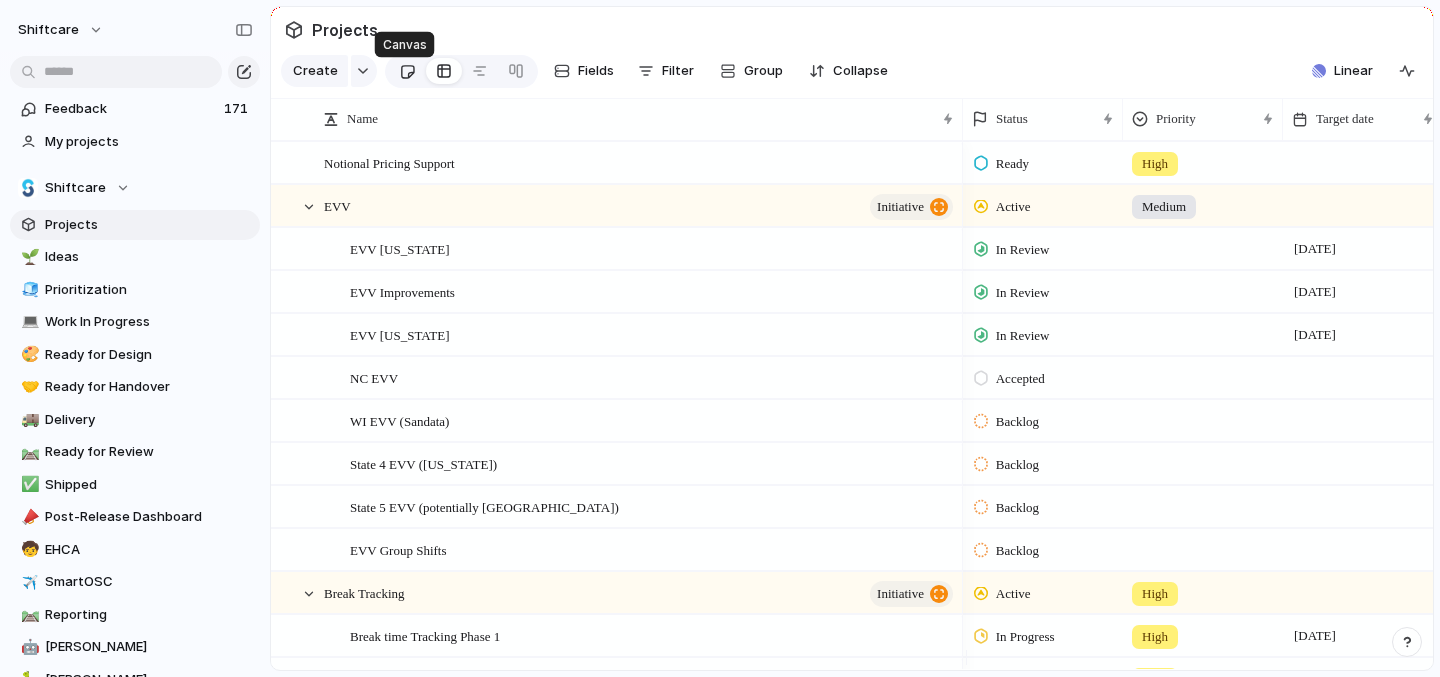 click at bounding box center (407, 71) 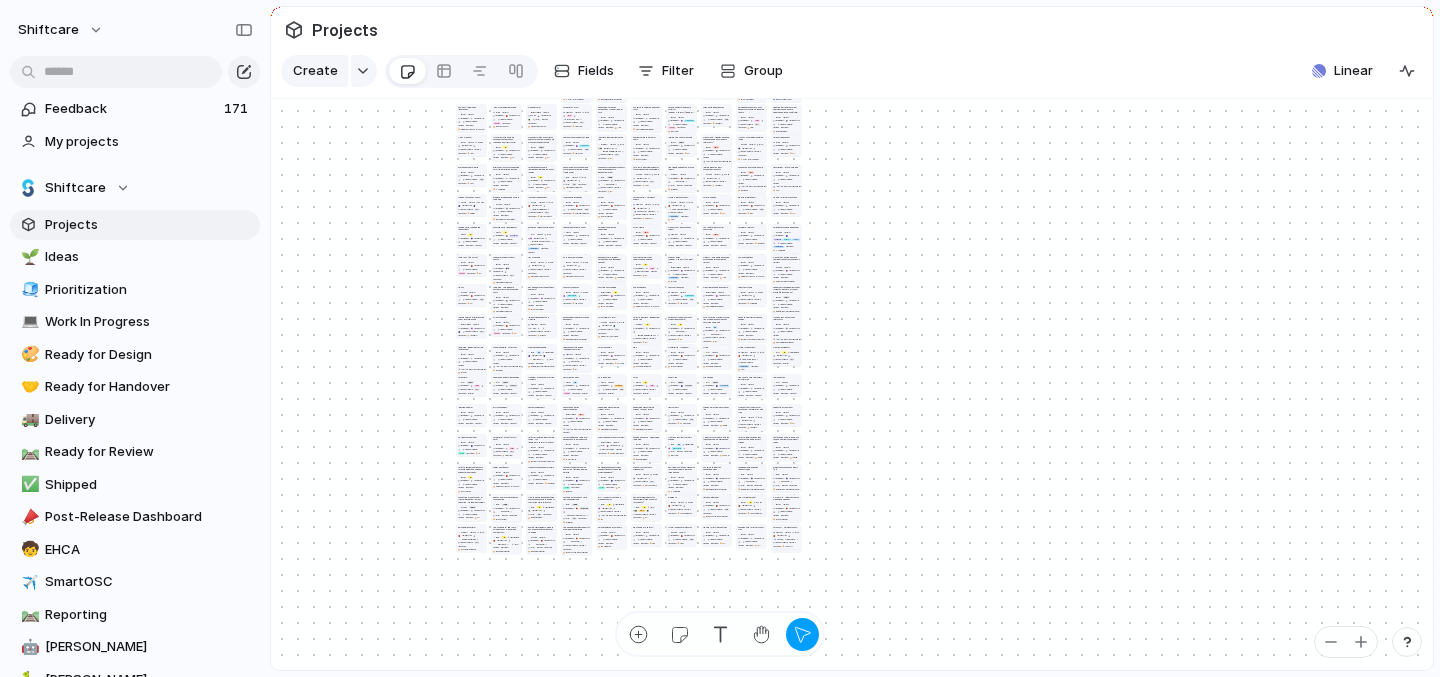 scroll, scrollTop: 0, scrollLeft: 0, axis: both 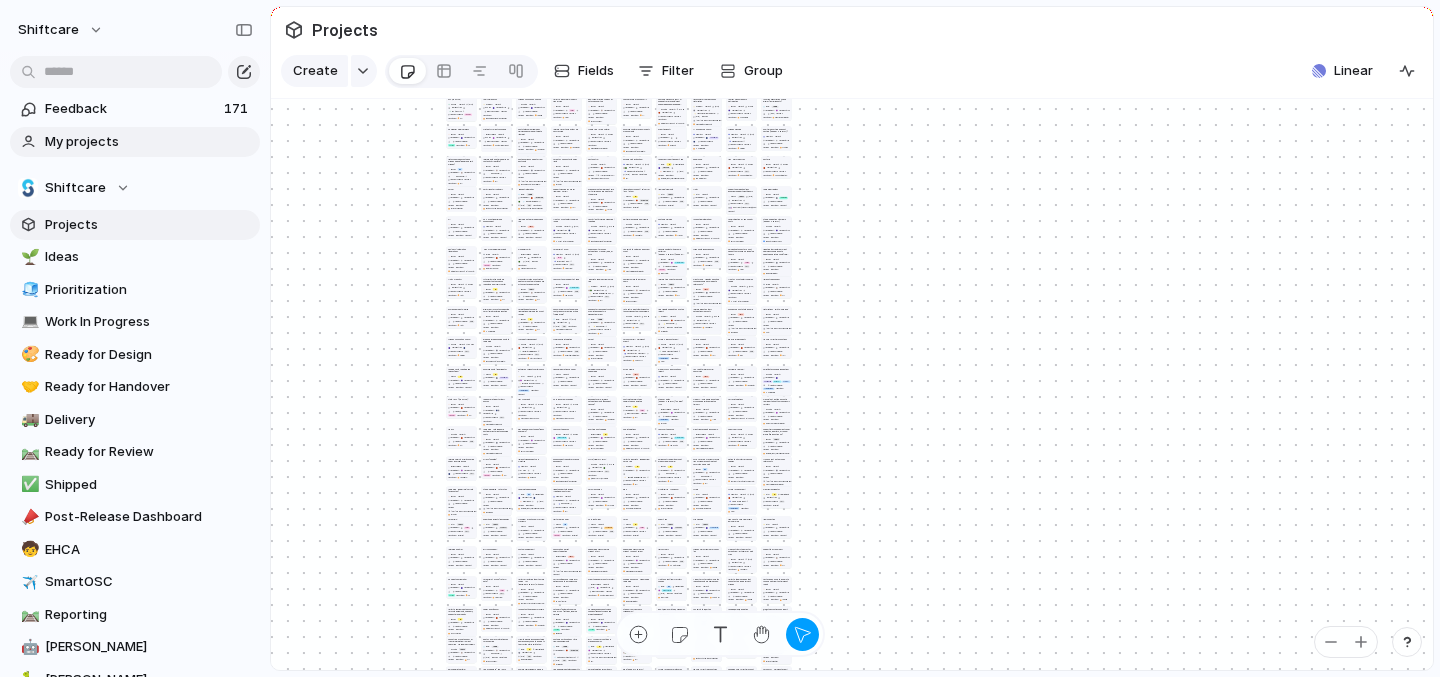 click on "My projects" at bounding box center [149, 142] 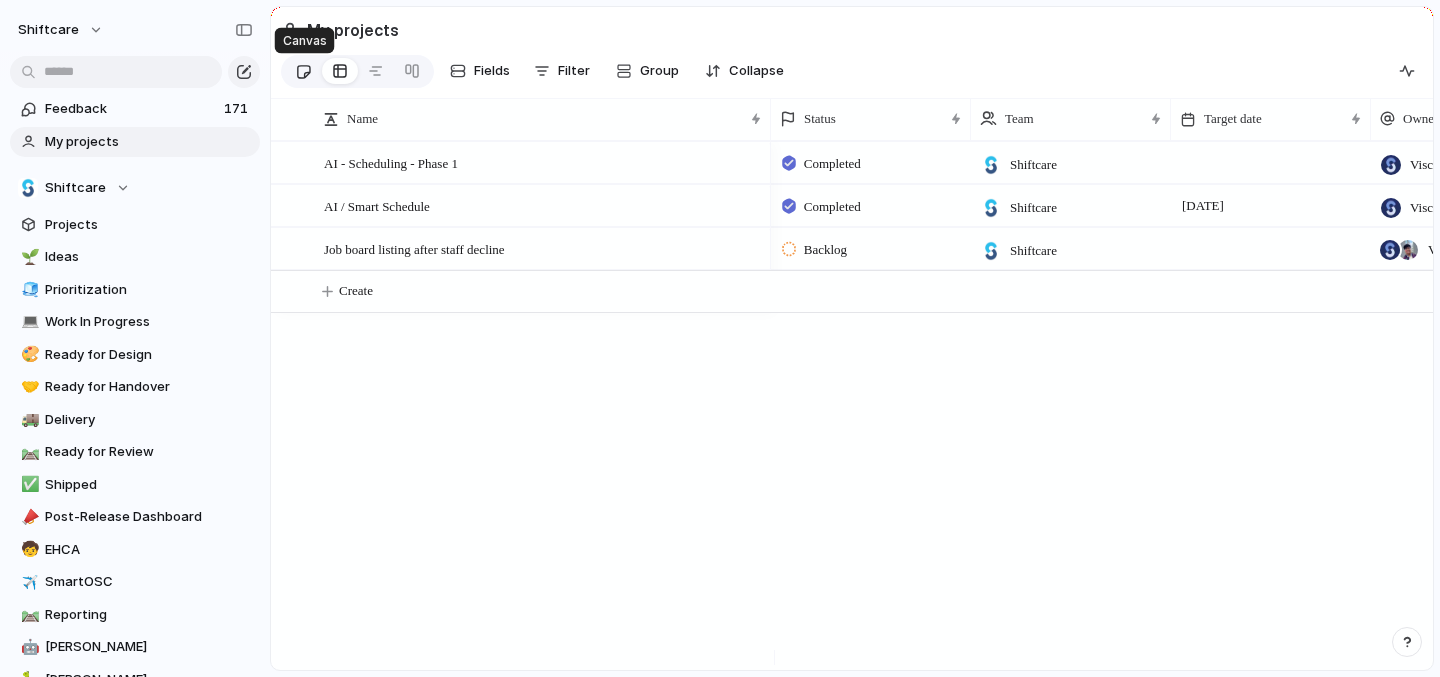 click at bounding box center (303, 71) 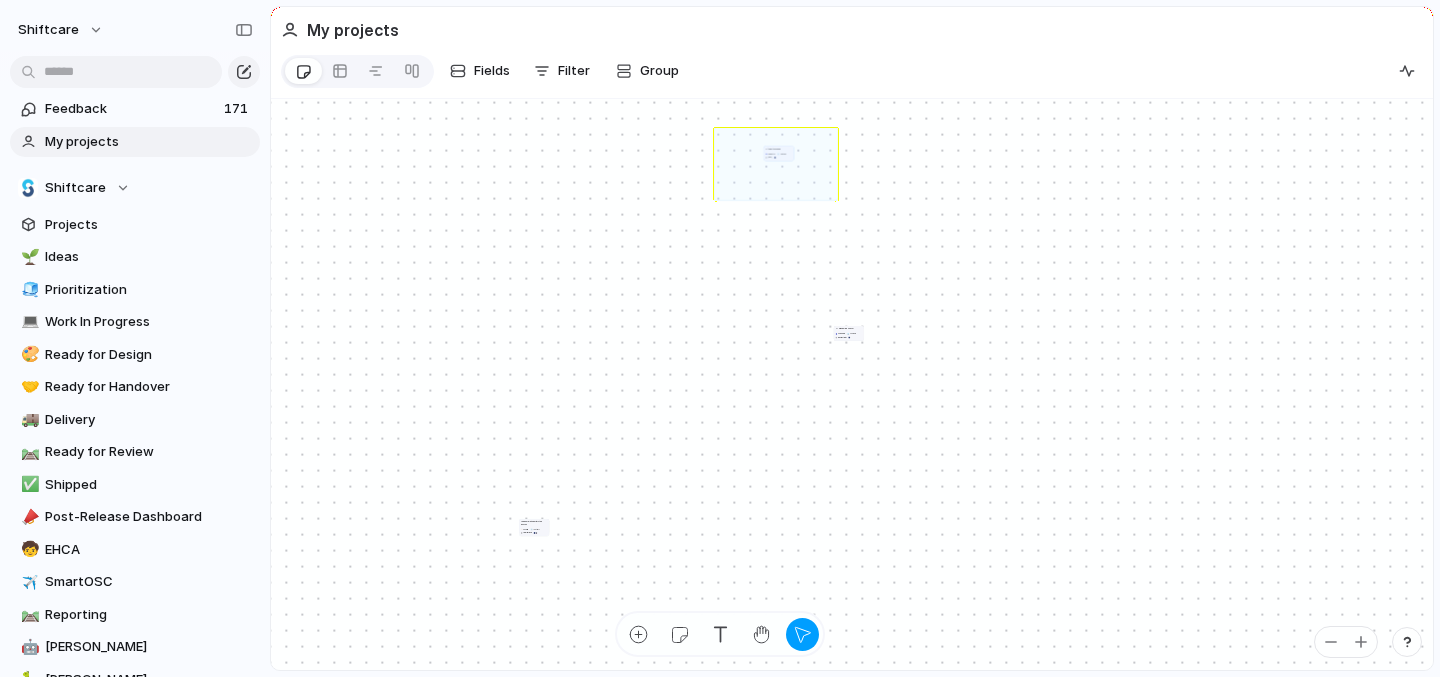 drag, startPoint x: 715, startPoint y: 134, endPoint x: 837, endPoint y: 205, distance: 141.15594 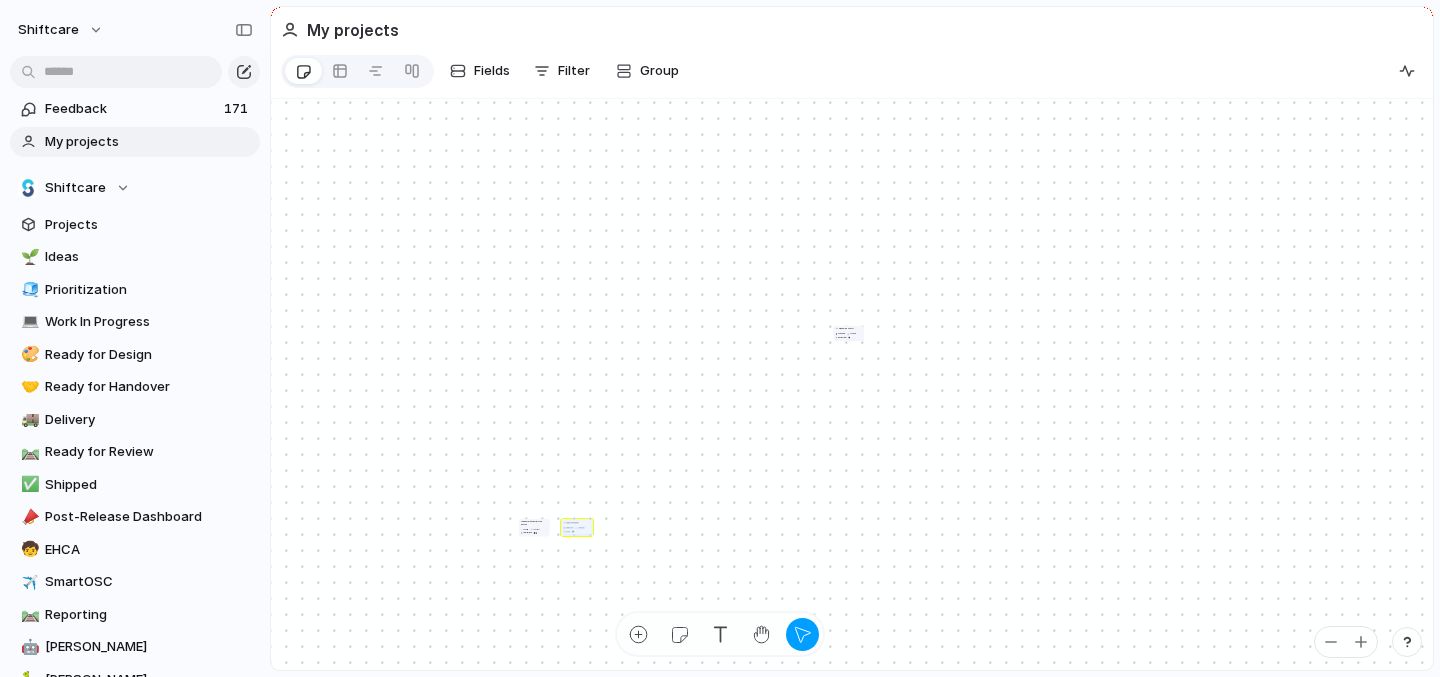 drag, startPoint x: 783, startPoint y: 160, endPoint x: 581, endPoint y: 534, distance: 425.0647 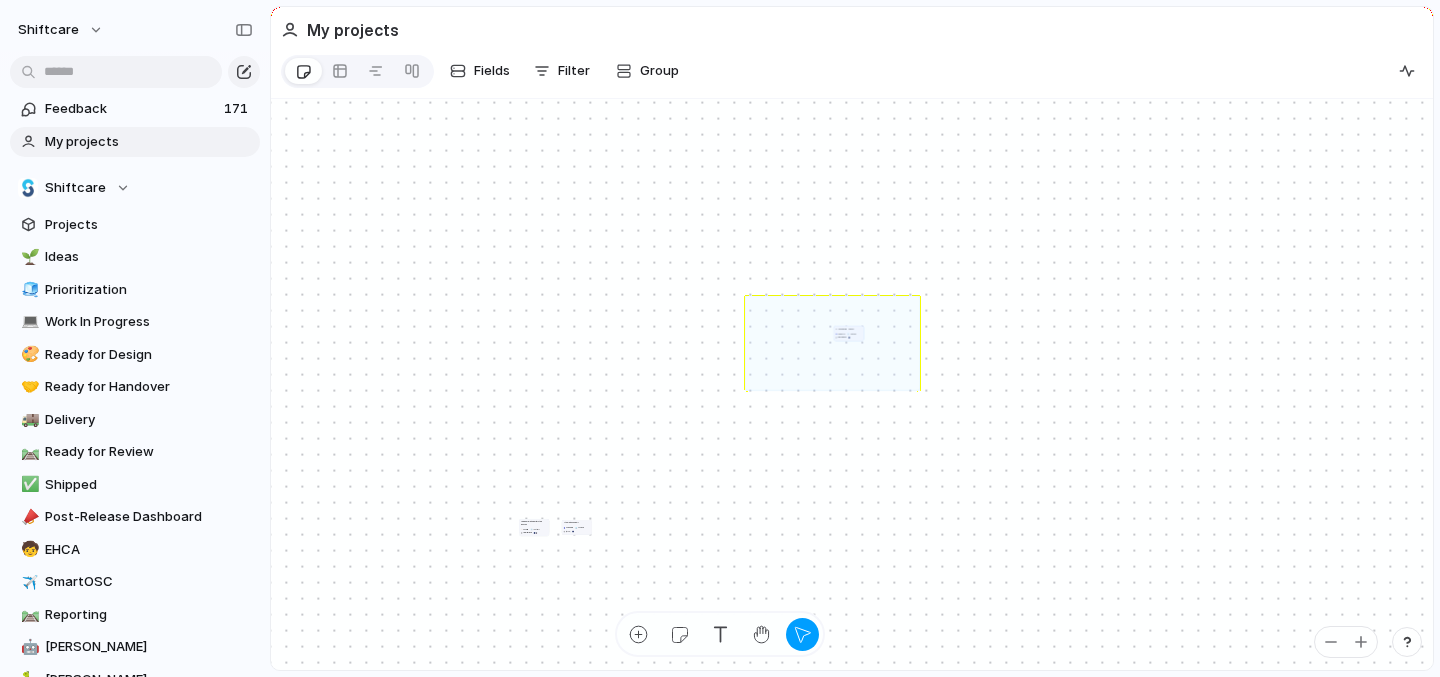 drag, startPoint x: 746, startPoint y: 302, endPoint x: 931, endPoint y: 401, distance: 209.82373 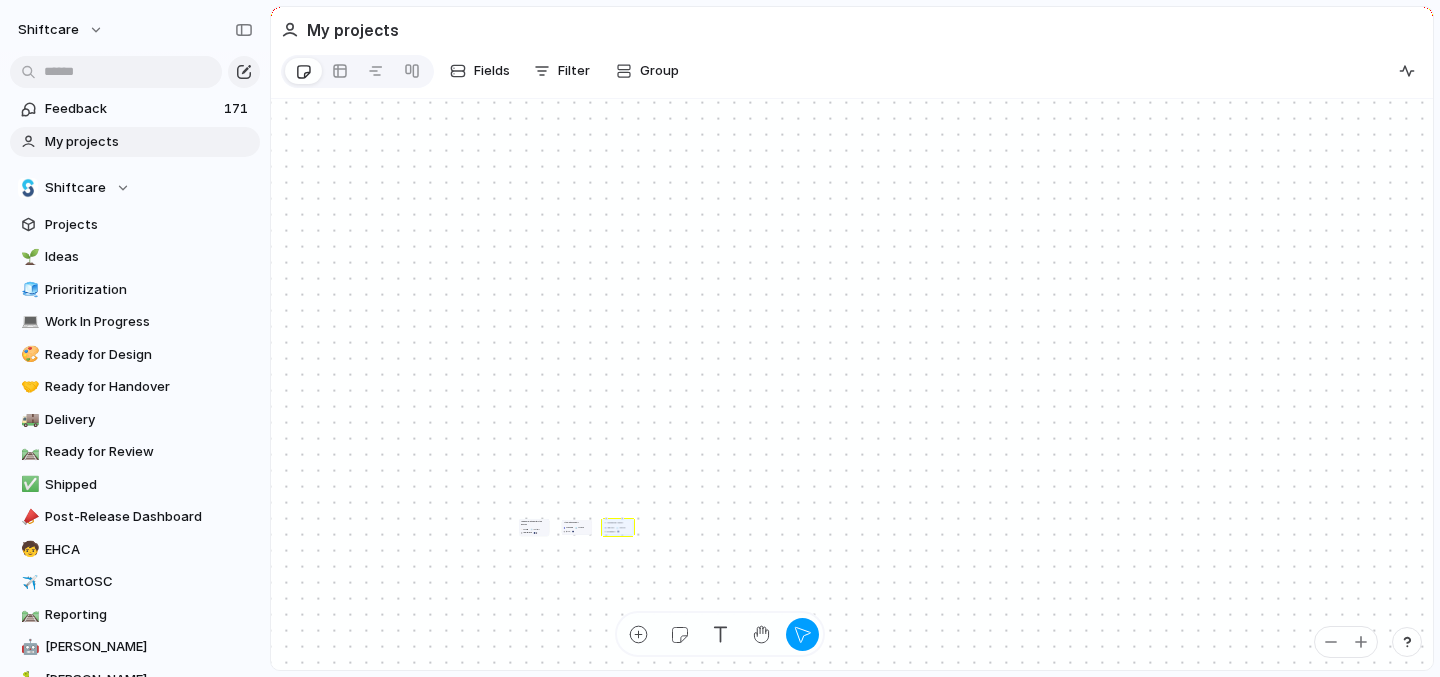 drag, startPoint x: 857, startPoint y: 339, endPoint x: 626, endPoint y: 533, distance: 301.6571 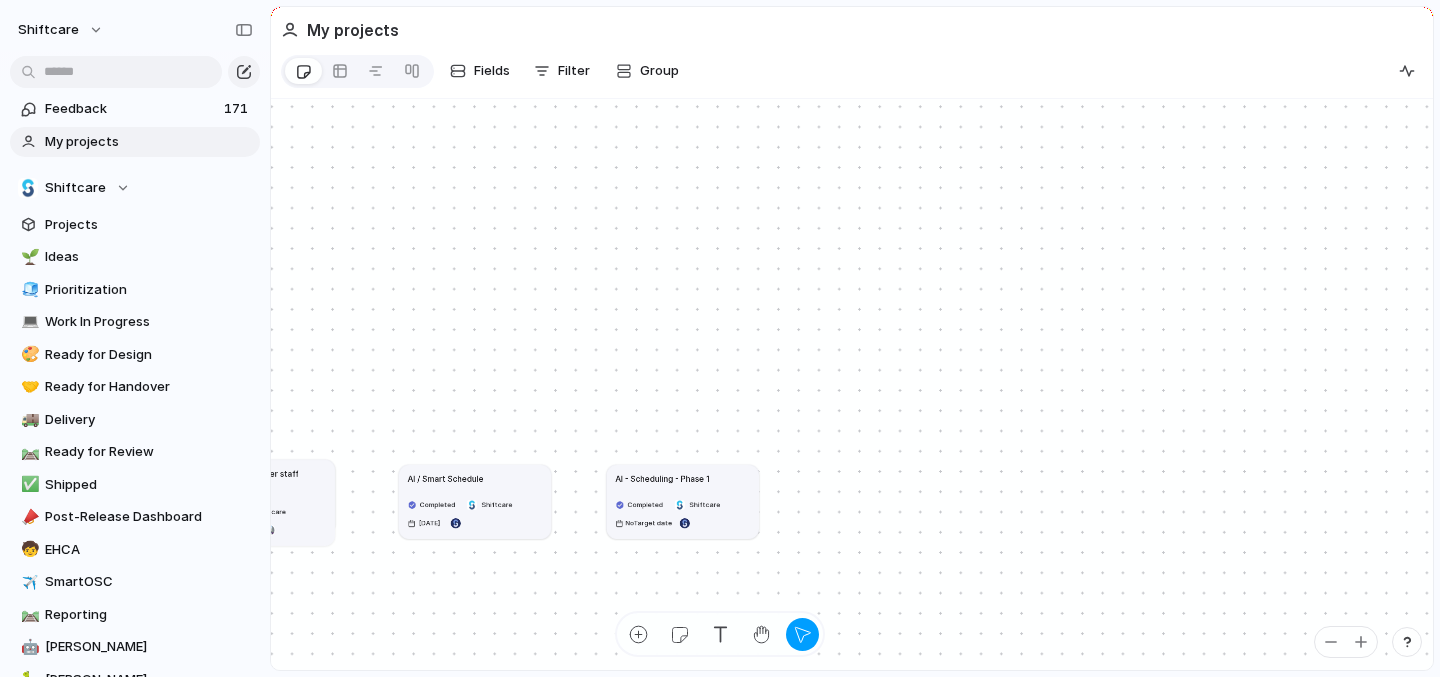 drag, startPoint x: 669, startPoint y: 628, endPoint x: 730, endPoint y: 578, distance: 78.873314 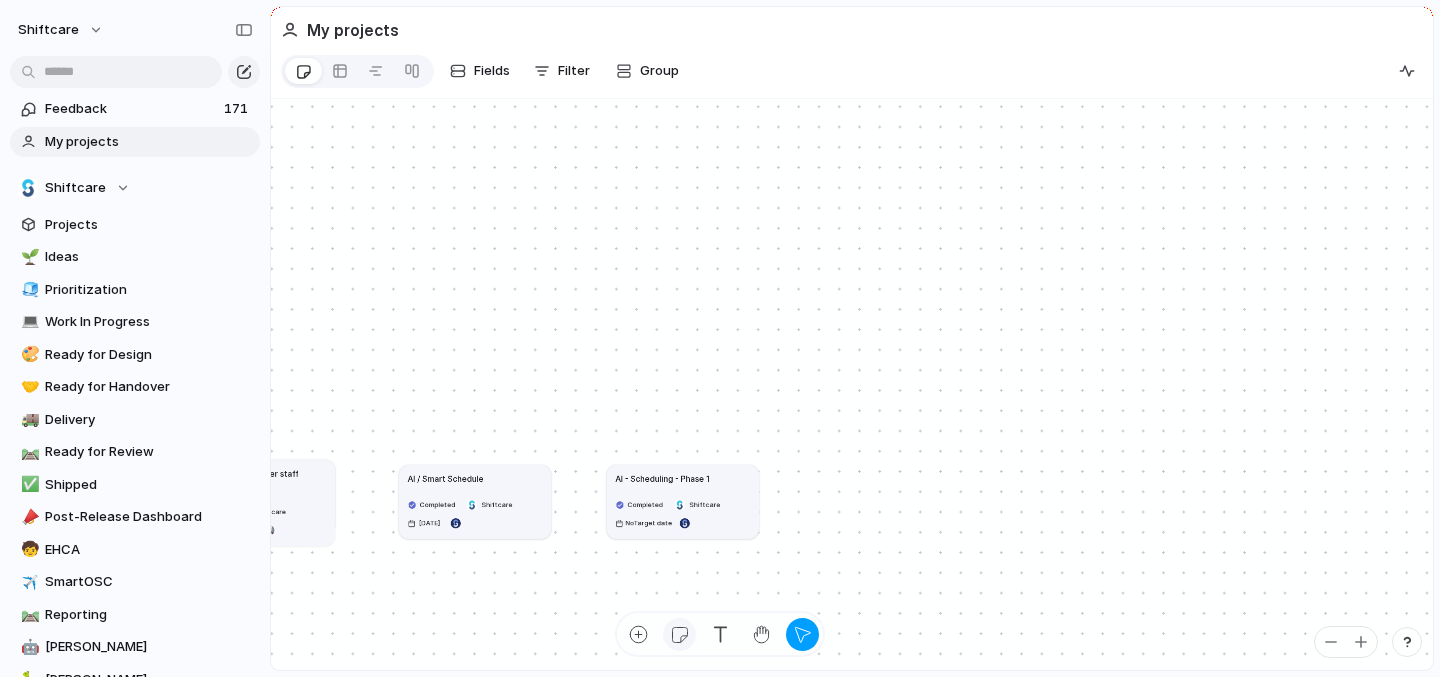 click at bounding box center [679, 634] 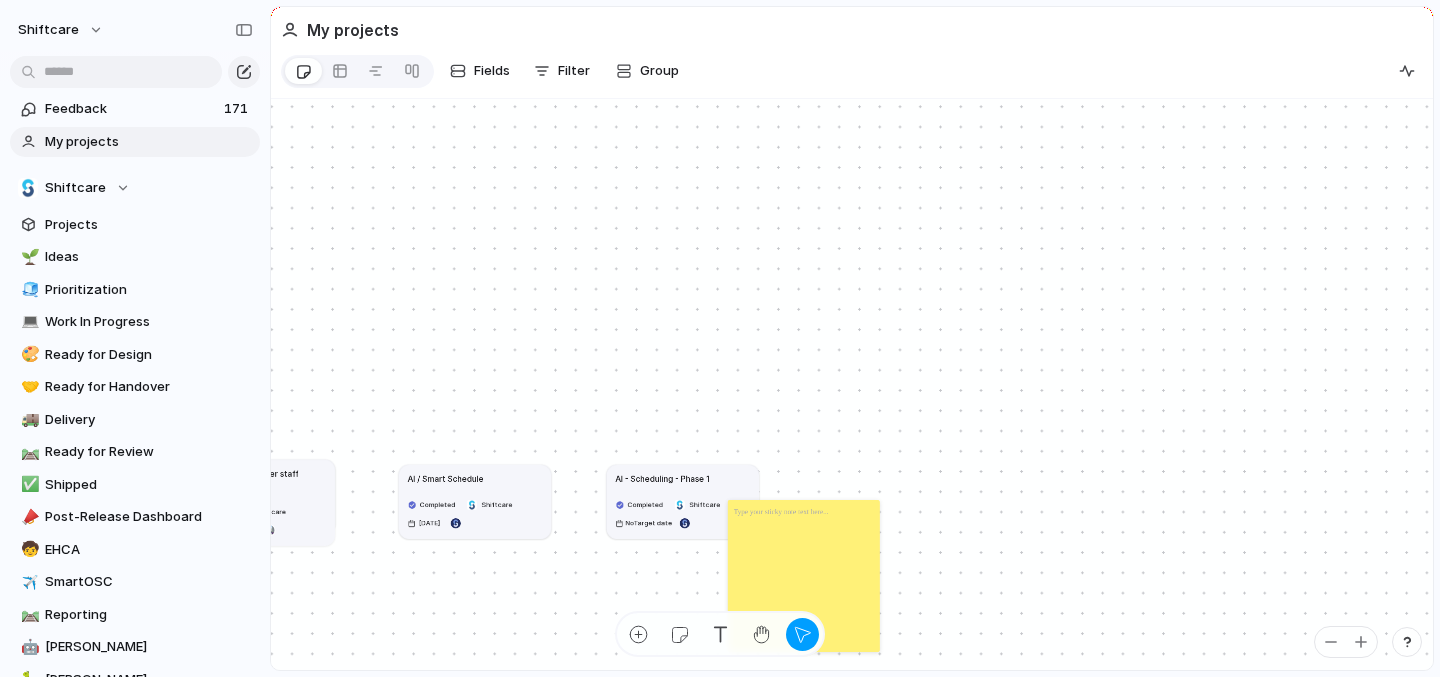 type 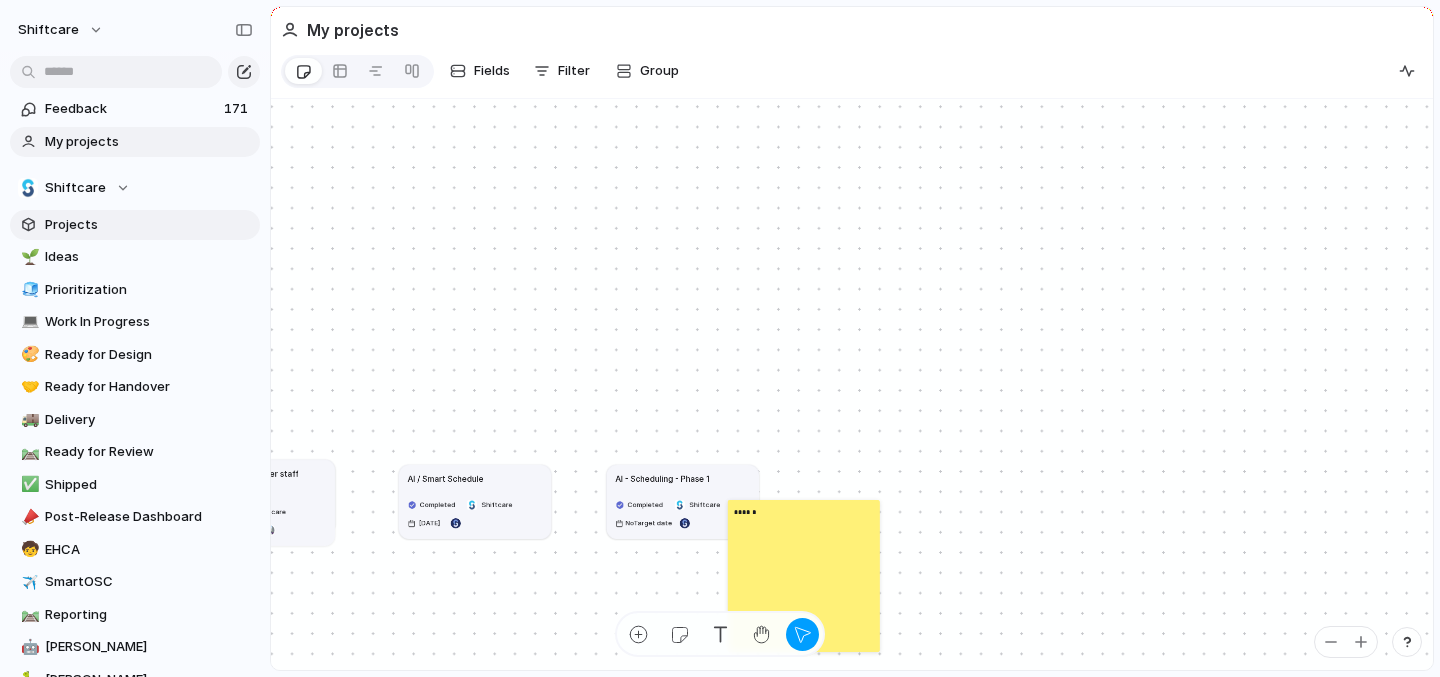 click on "Projects" at bounding box center [149, 225] 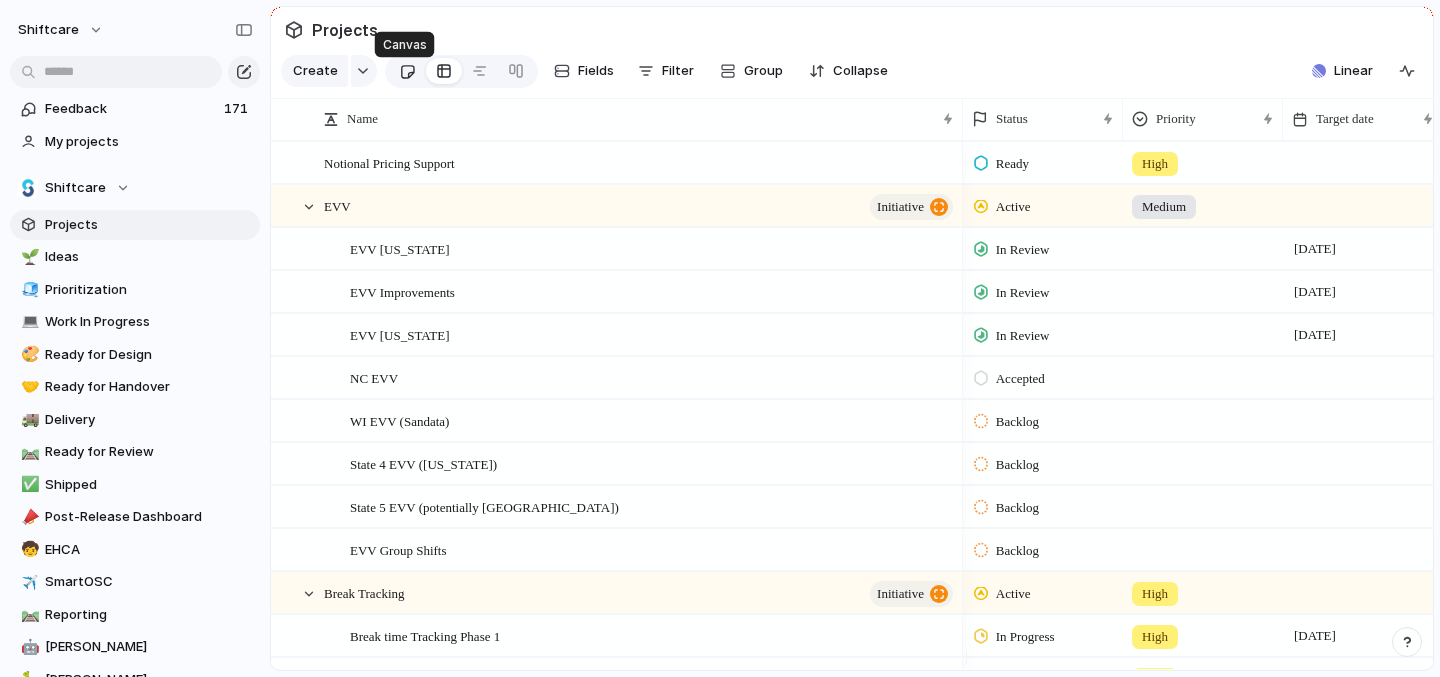 click at bounding box center (407, 71) 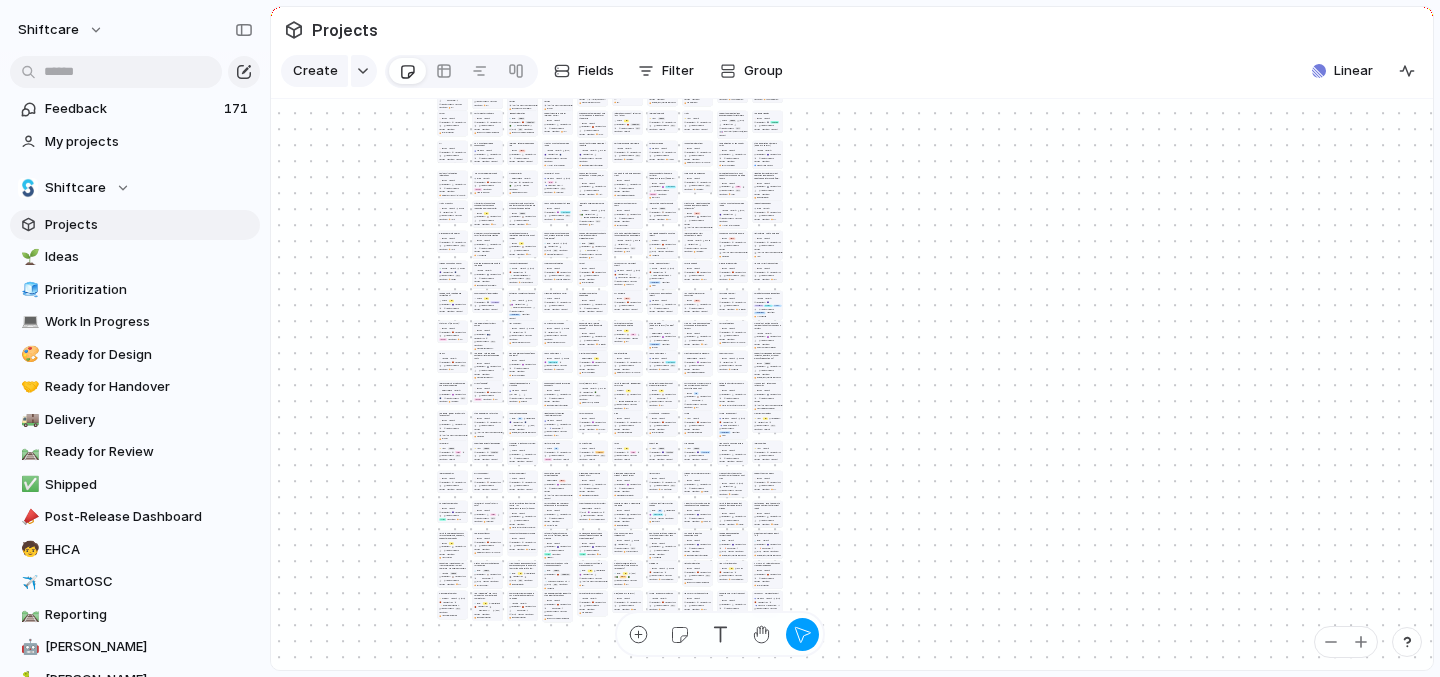 scroll, scrollTop: 0, scrollLeft: 0, axis: both 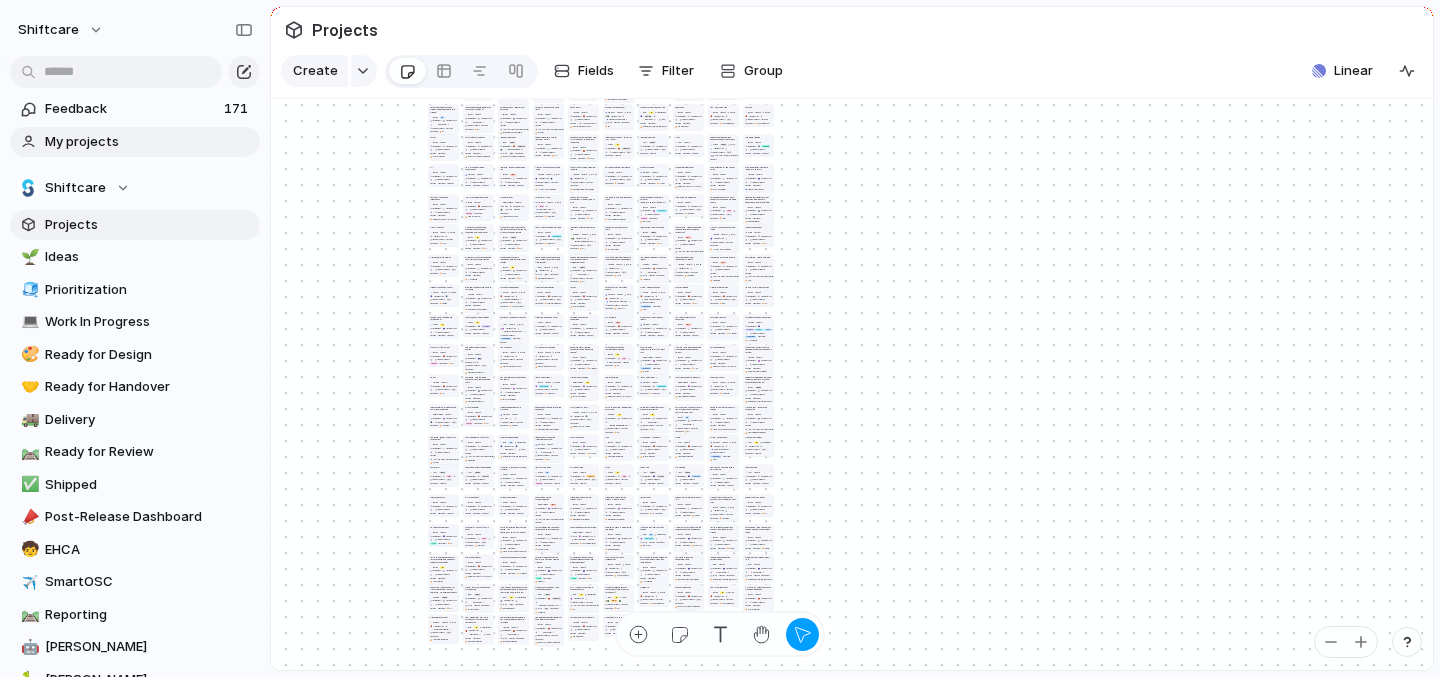 click on "My projects" at bounding box center (135, 142) 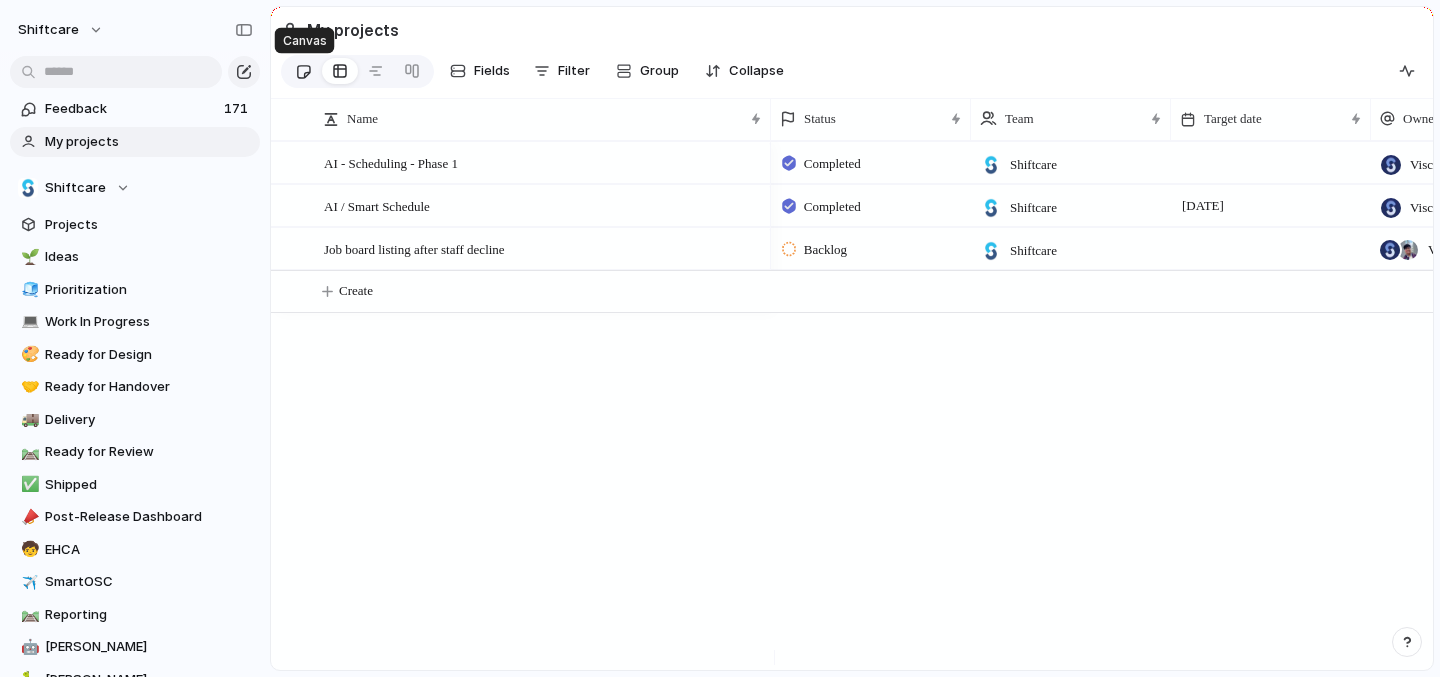 click at bounding box center [303, 71] 